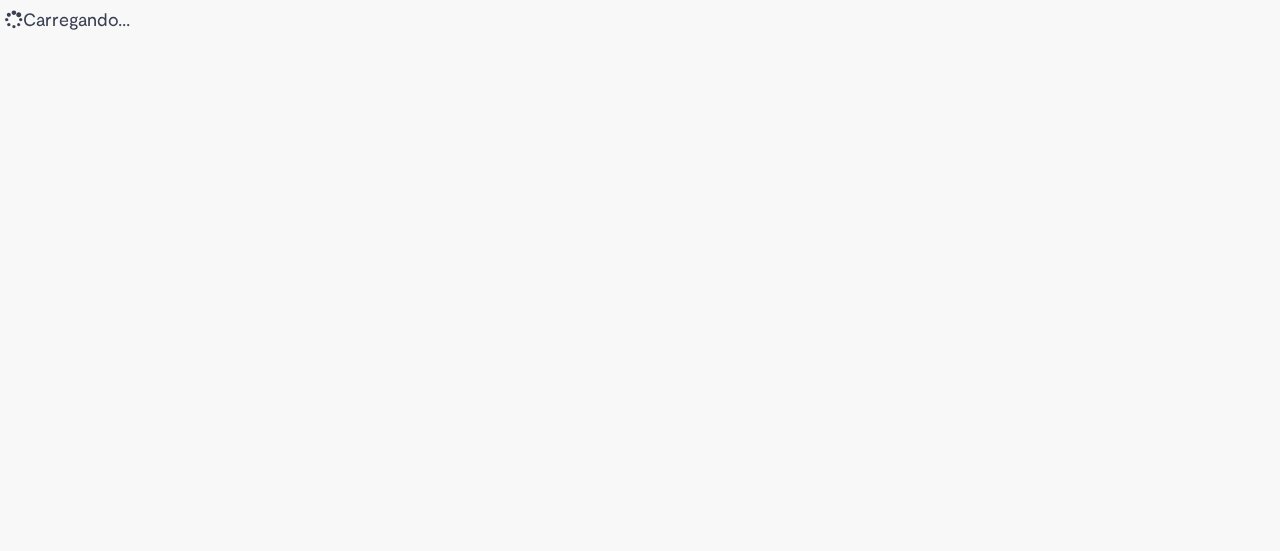 scroll, scrollTop: 0, scrollLeft: 0, axis: both 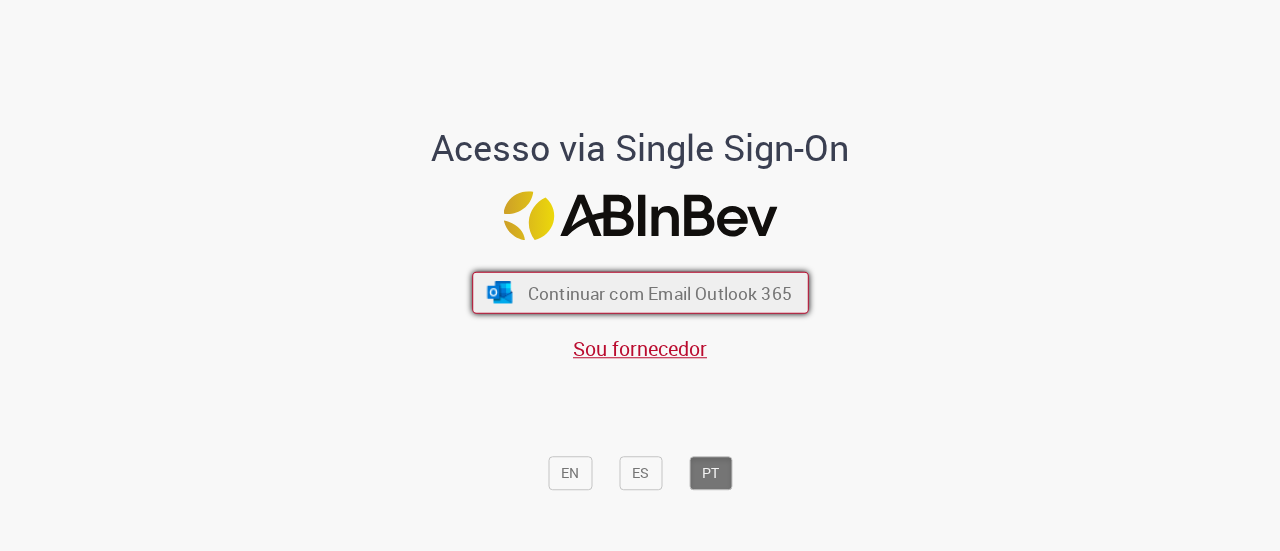 click on "Continuar com Email Outlook 365" at bounding box center [659, 292] 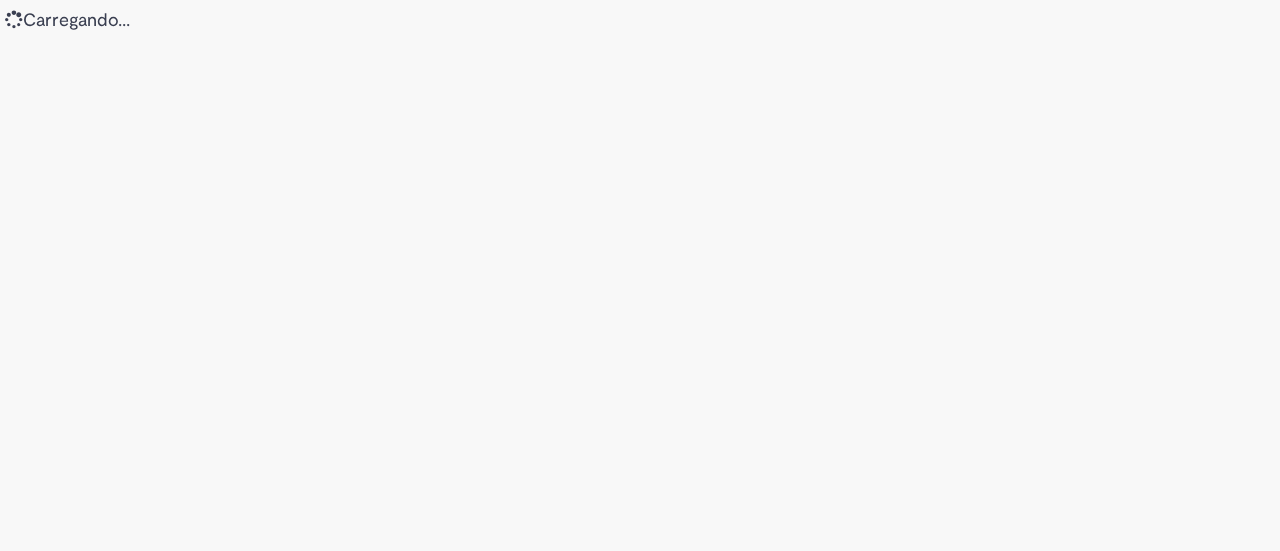 scroll, scrollTop: 0, scrollLeft: 0, axis: both 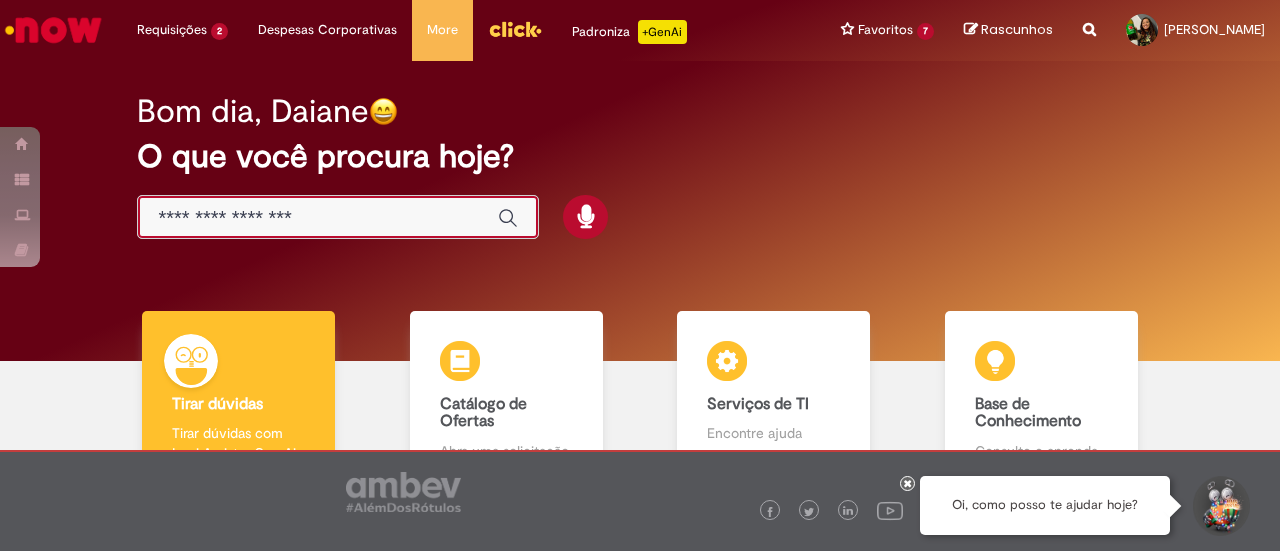 click at bounding box center (318, 218) 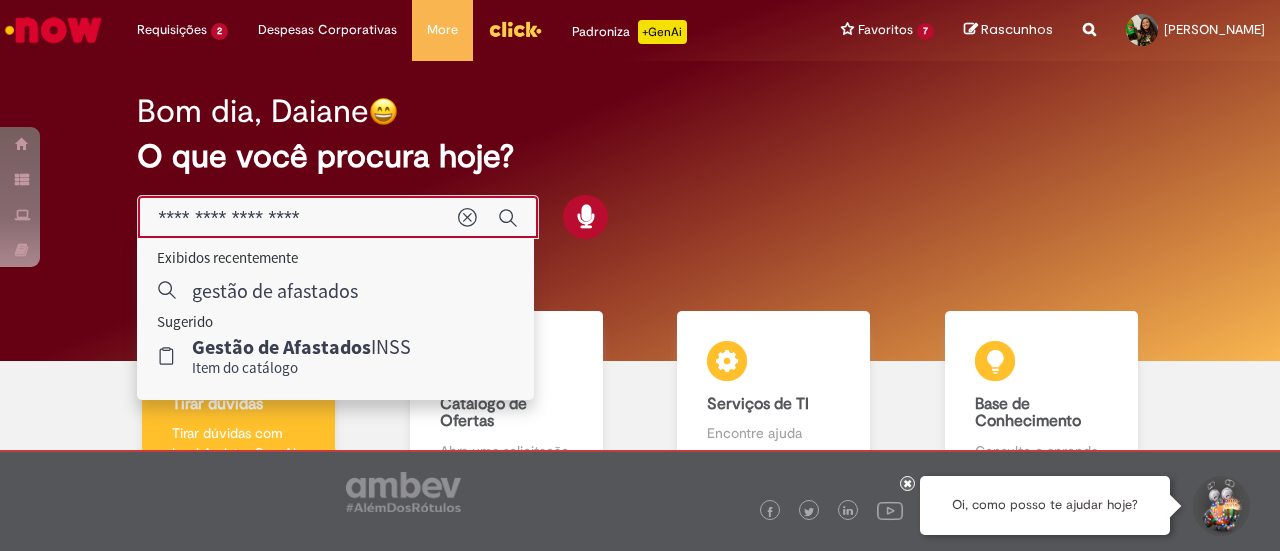 type on "**********" 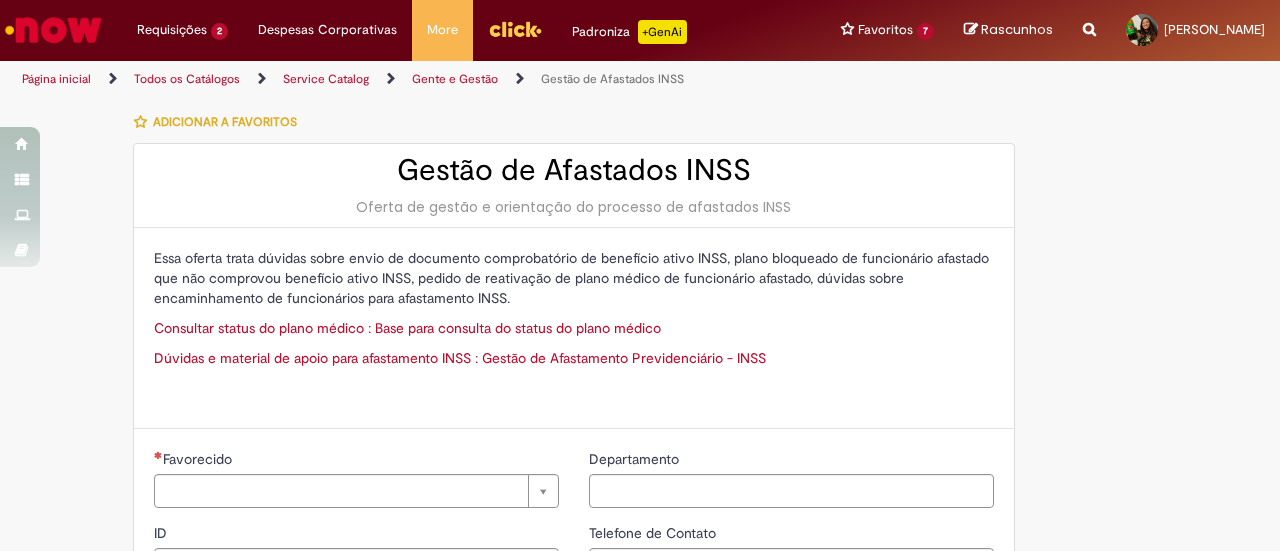 type on "********" 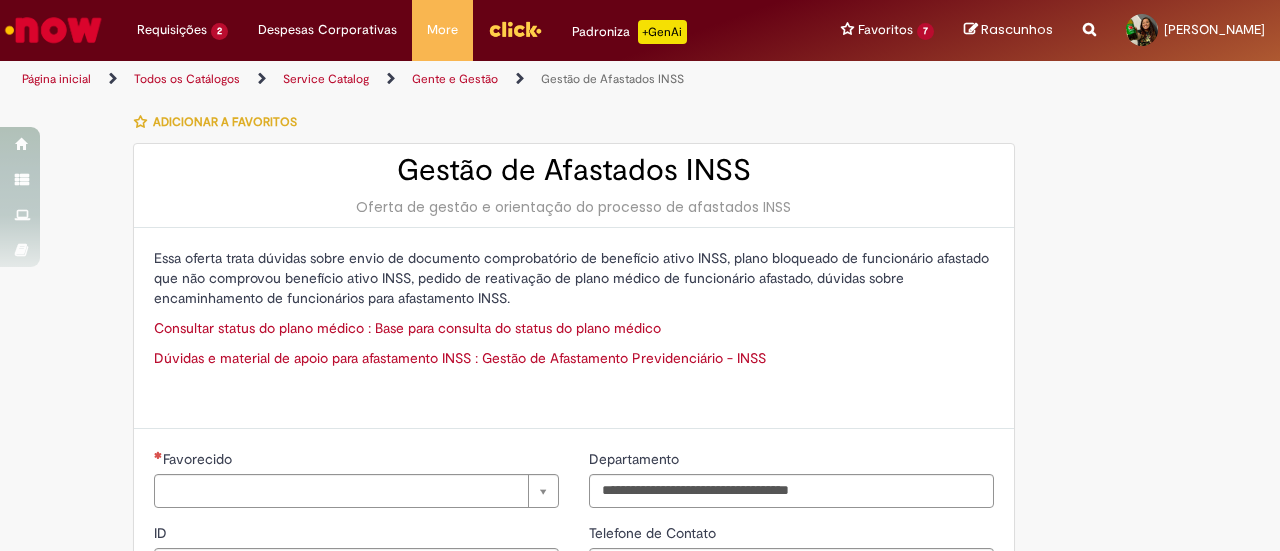 type on "**********" 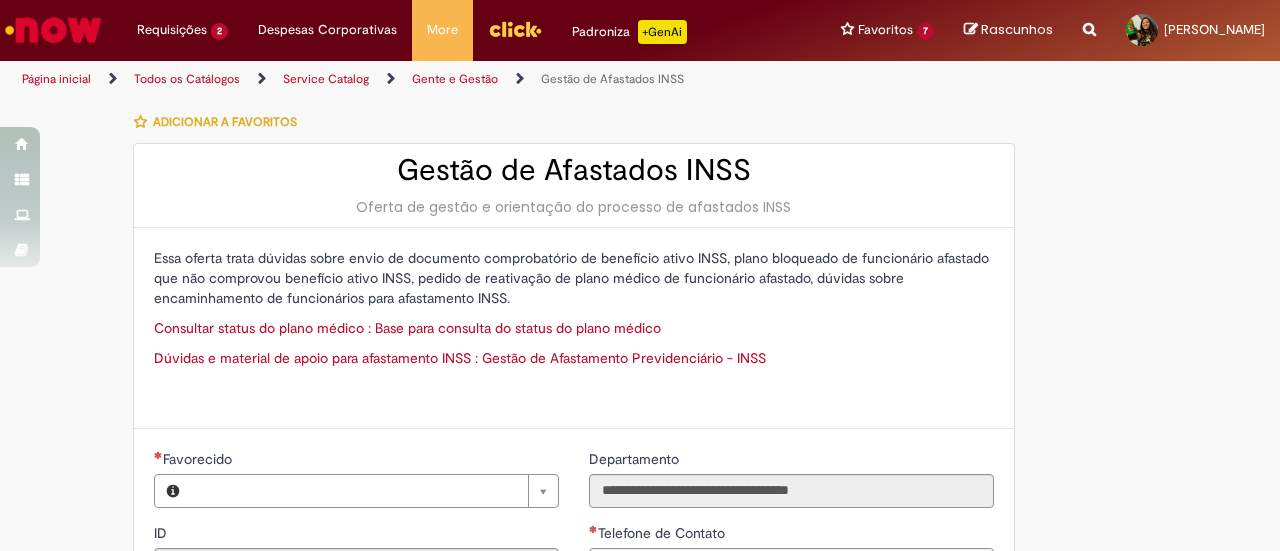 type on "**********" 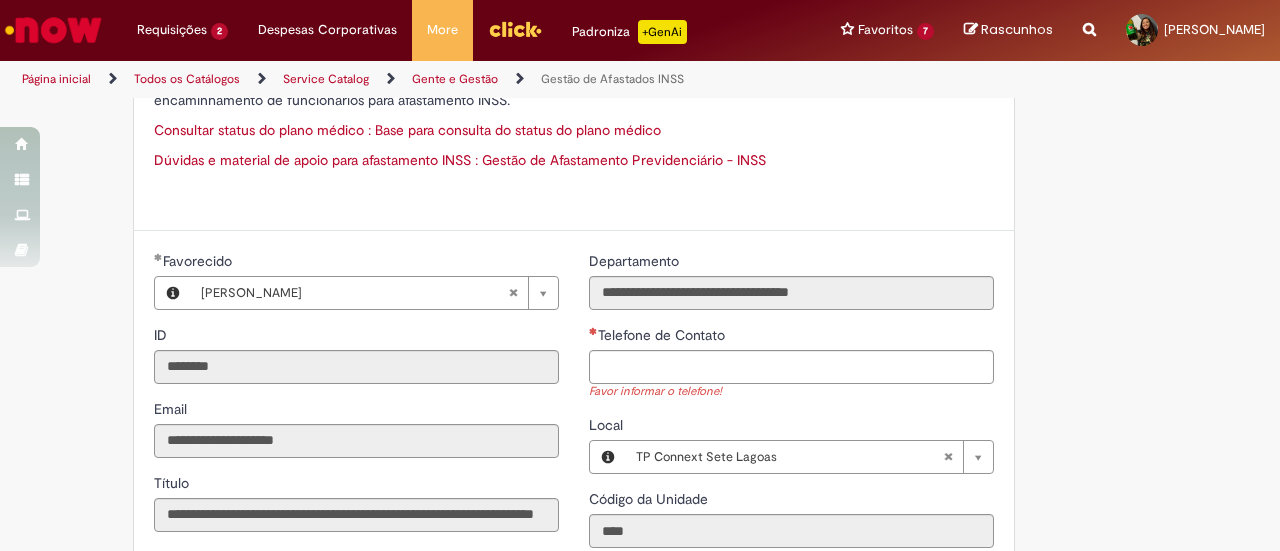 scroll, scrollTop: 202, scrollLeft: 0, axis: vertical 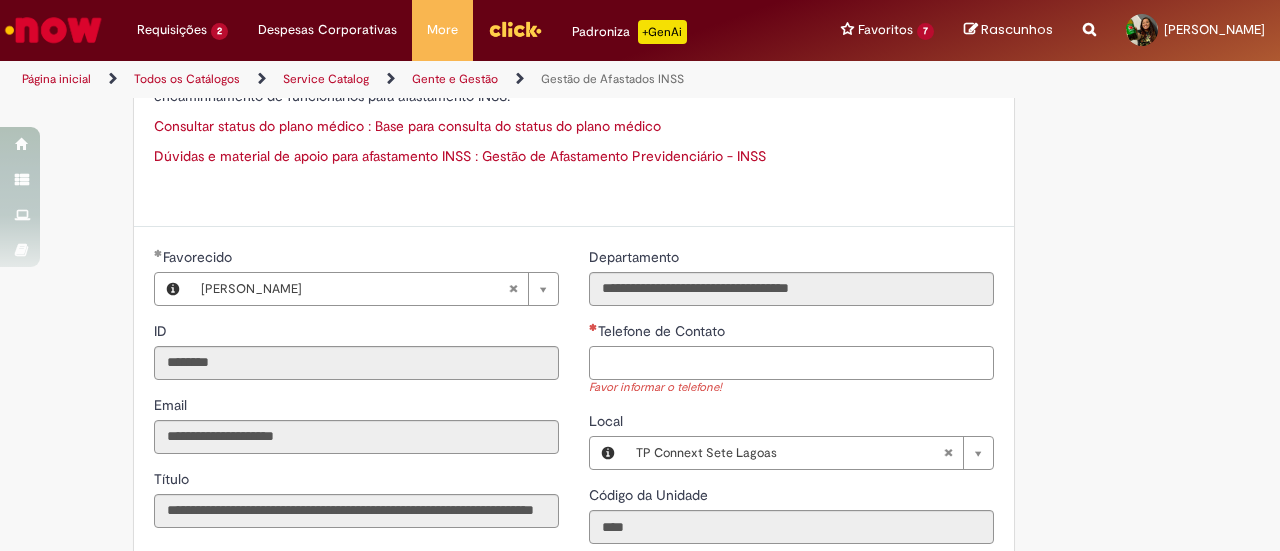 click on "Telefone de Contato" at bounding box center [791, 363] 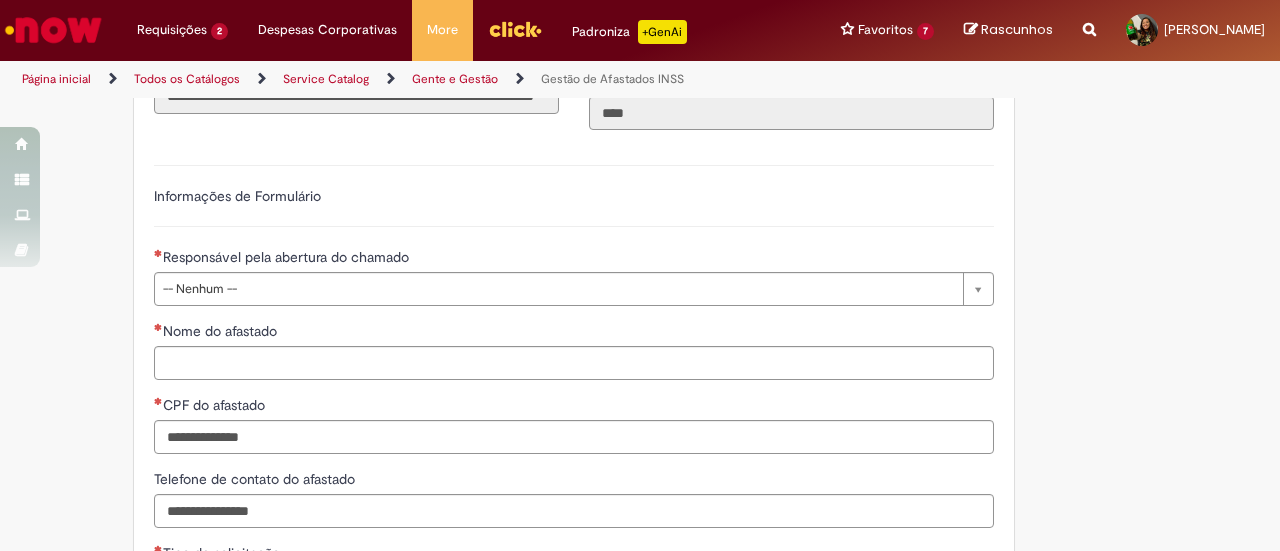 scroll, scrollTop: 665, scrollLeft: 0, axis: vertical 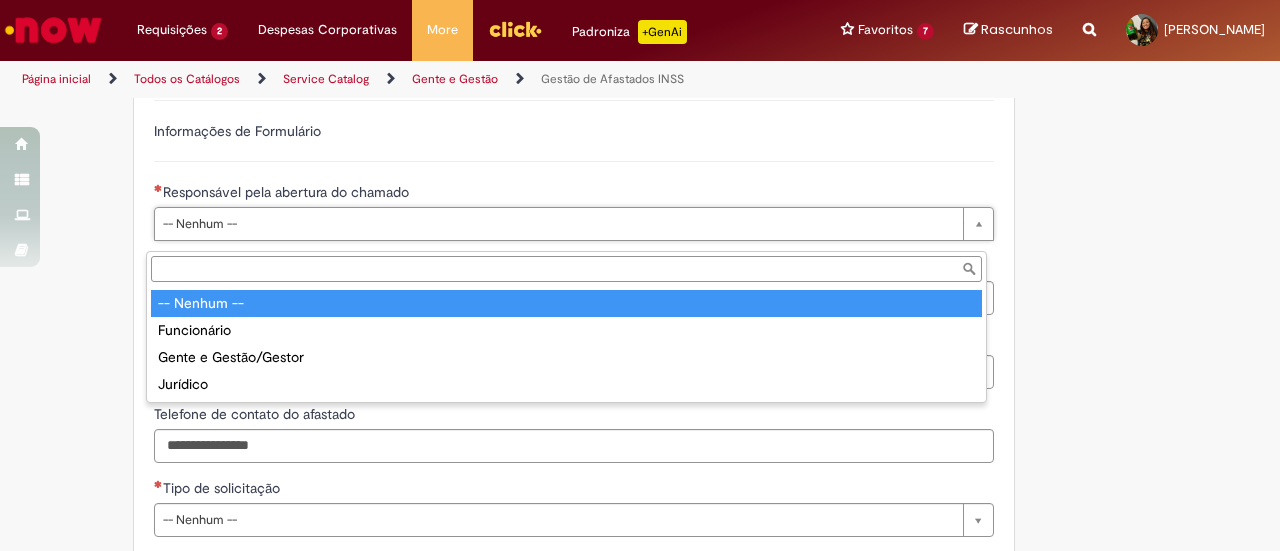 type on "**********" 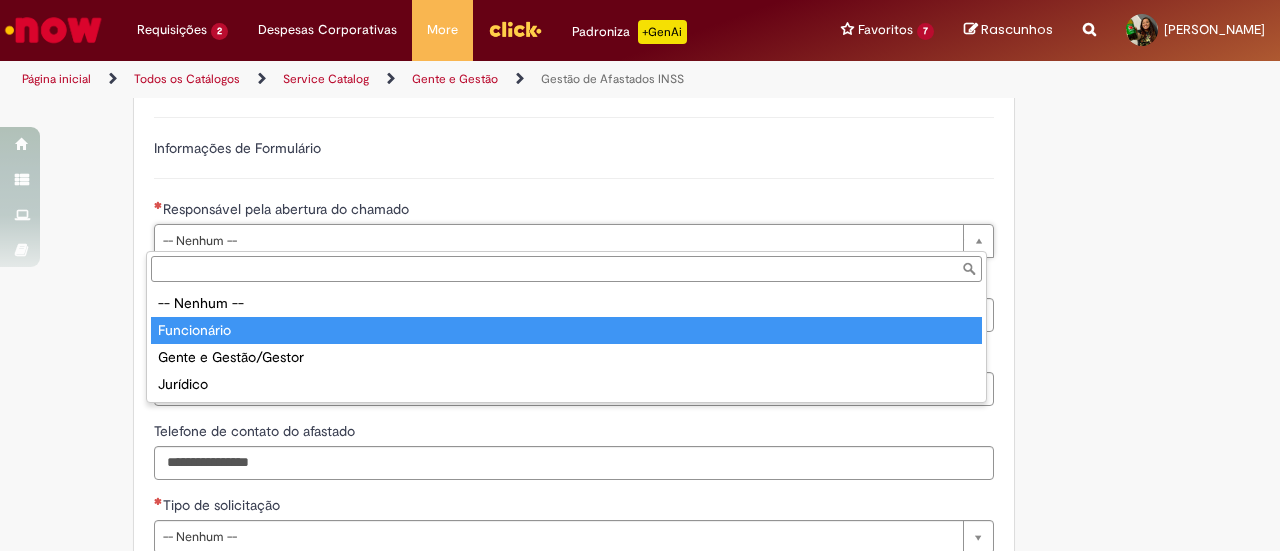 type on "**********" 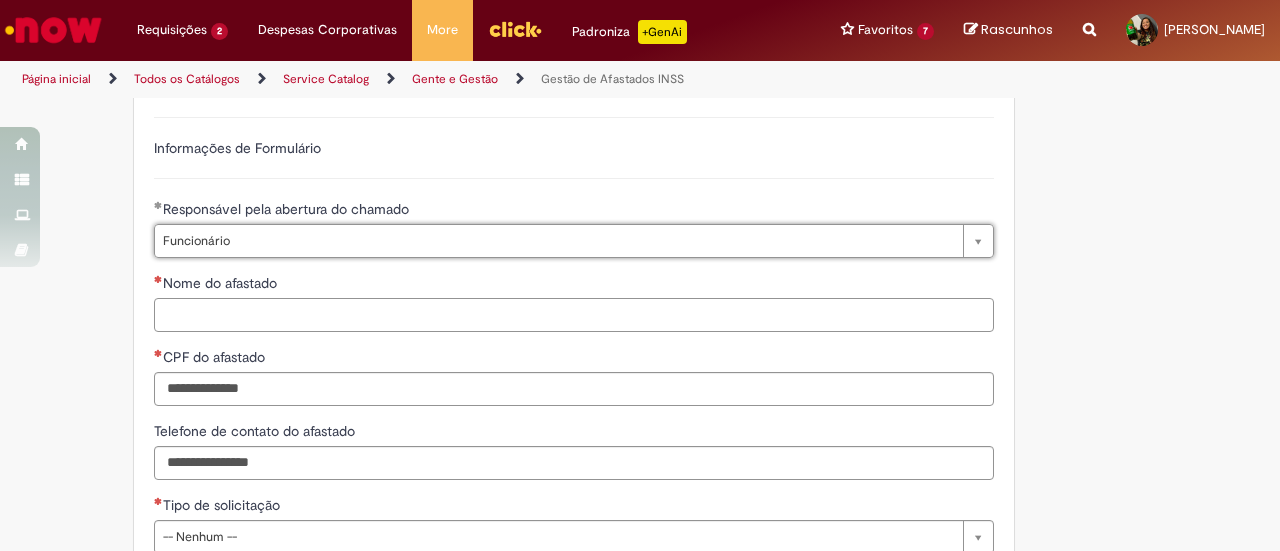 click on "Nome do afastado" at bounding box center (574, 315) 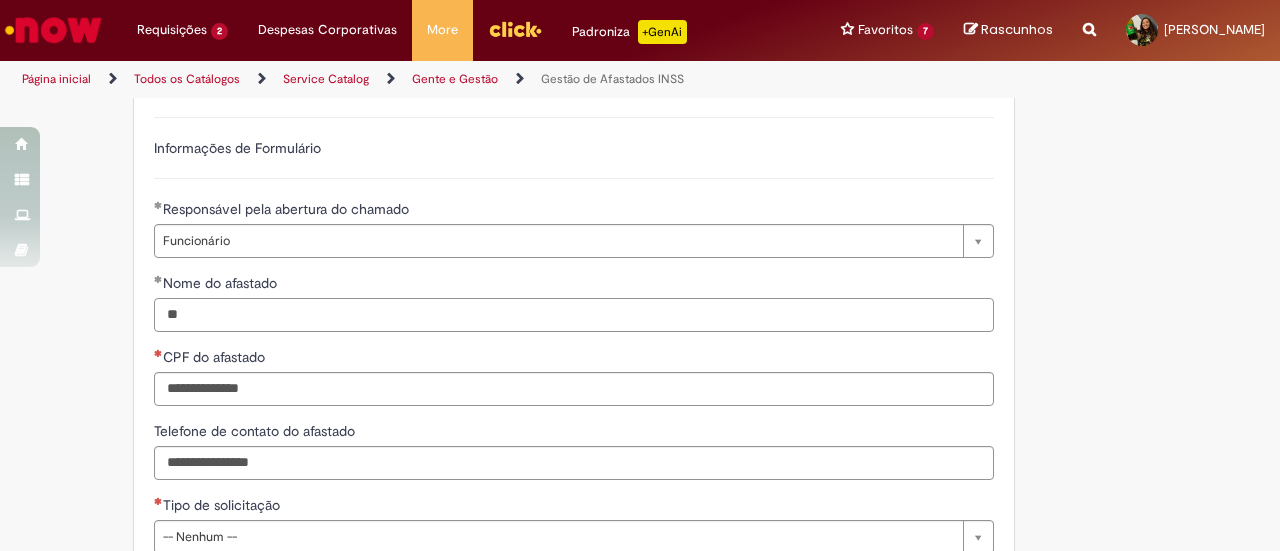 type on "*" 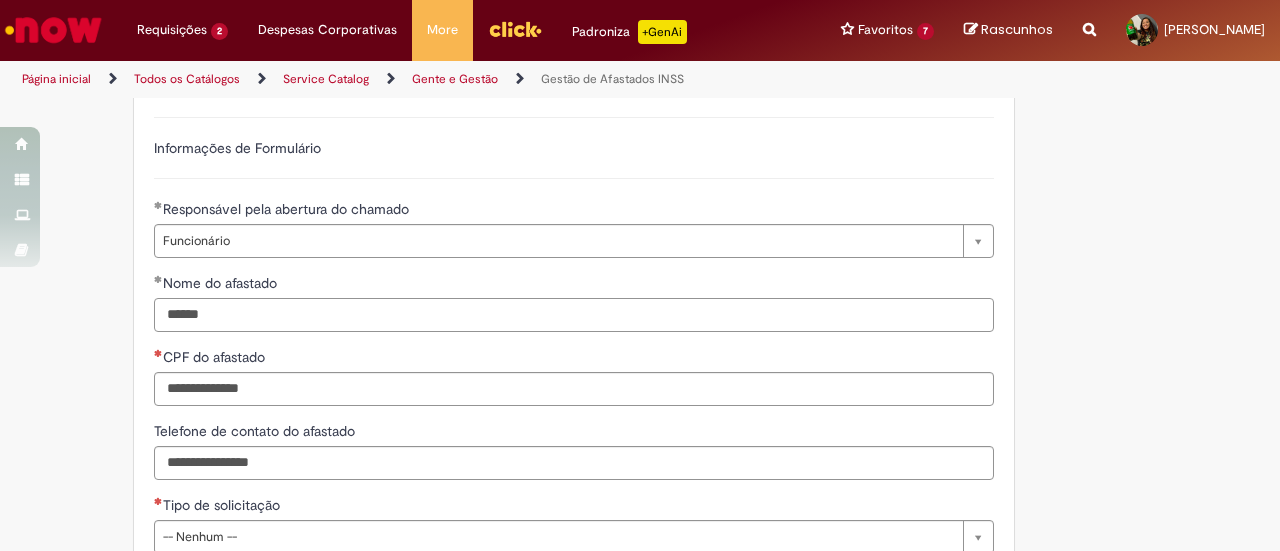 type on "*******" 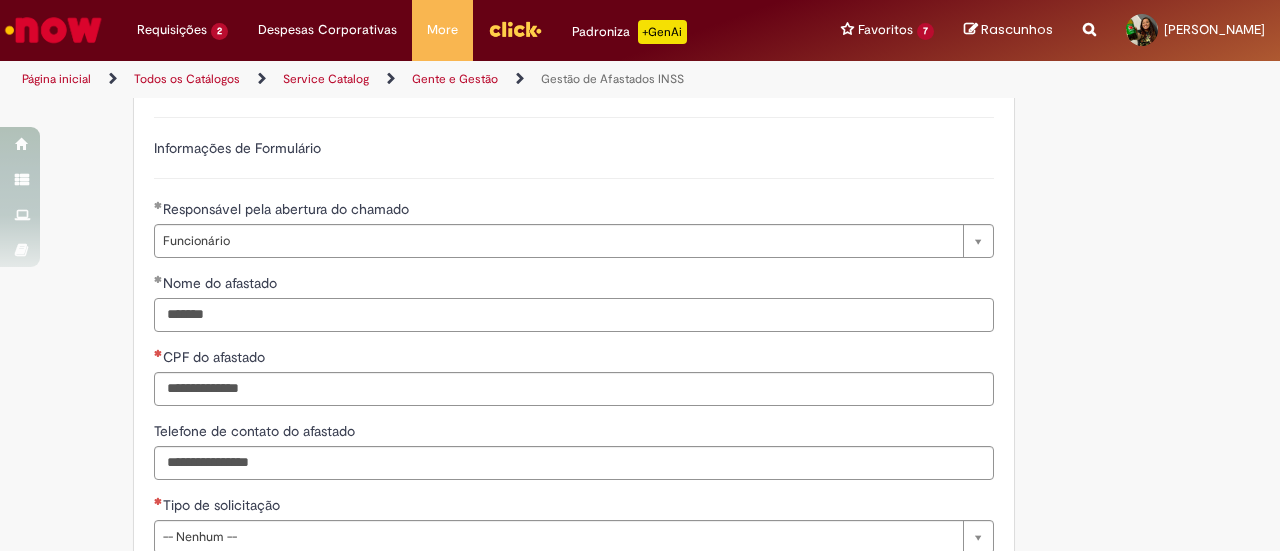 drag, startPoint x: 265, startPoint y: 320, endPoint x: 74, endPoint y: 319, distance: 191.00262 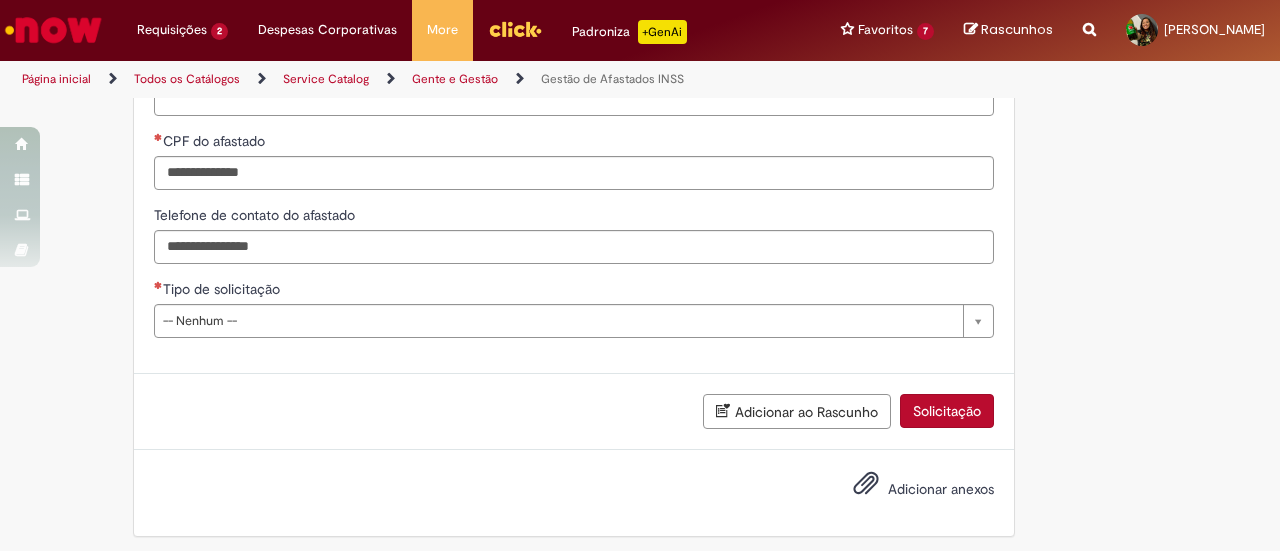 scroll, scrollTop: 867, scrollLeft: 0, axis: vertical 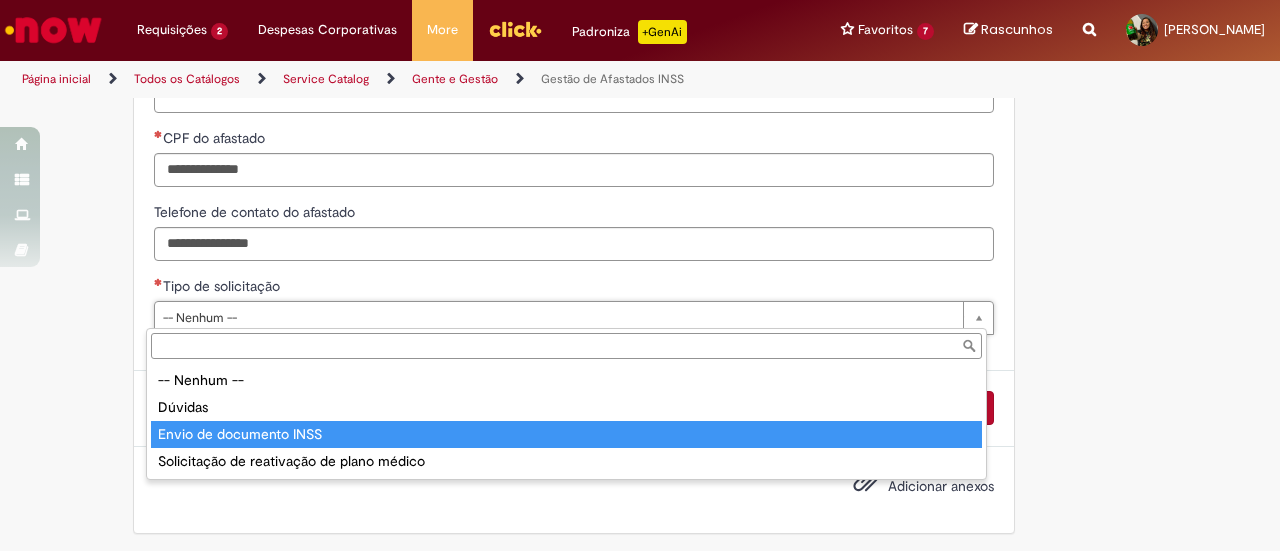 type on "**********" 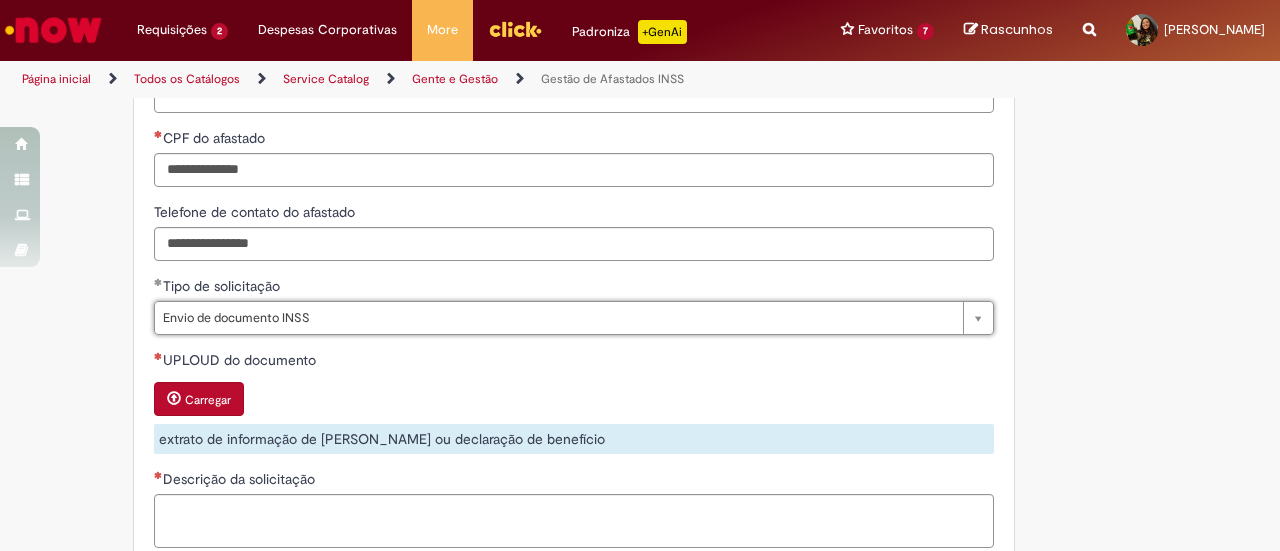 click on "**********" at bounding box center (640, 0) 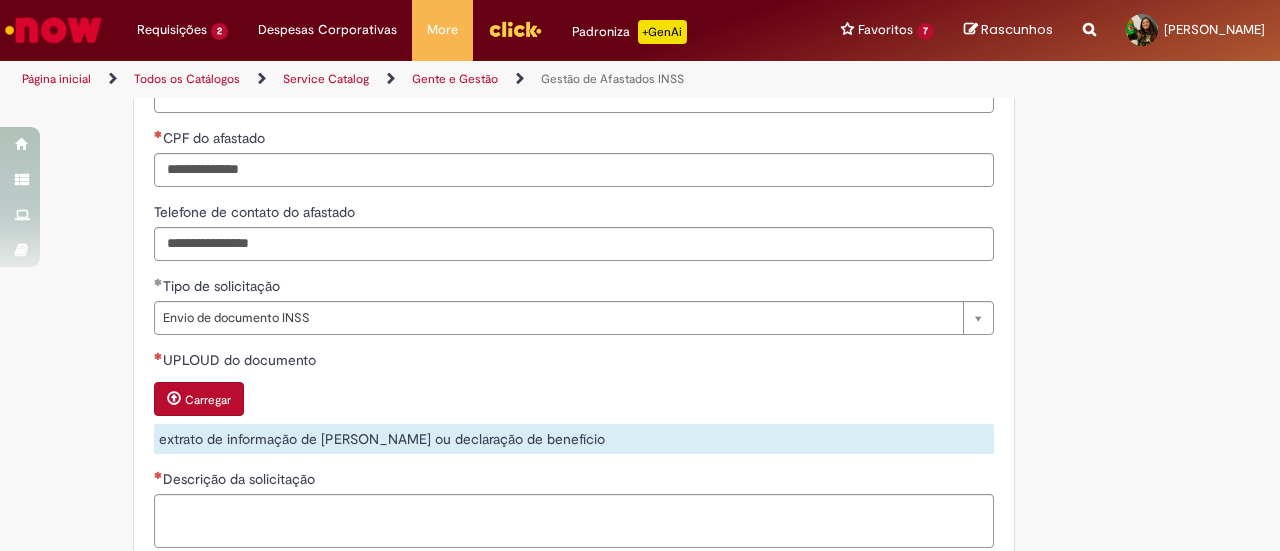 click on "**********" at bounding box center (574, 220) 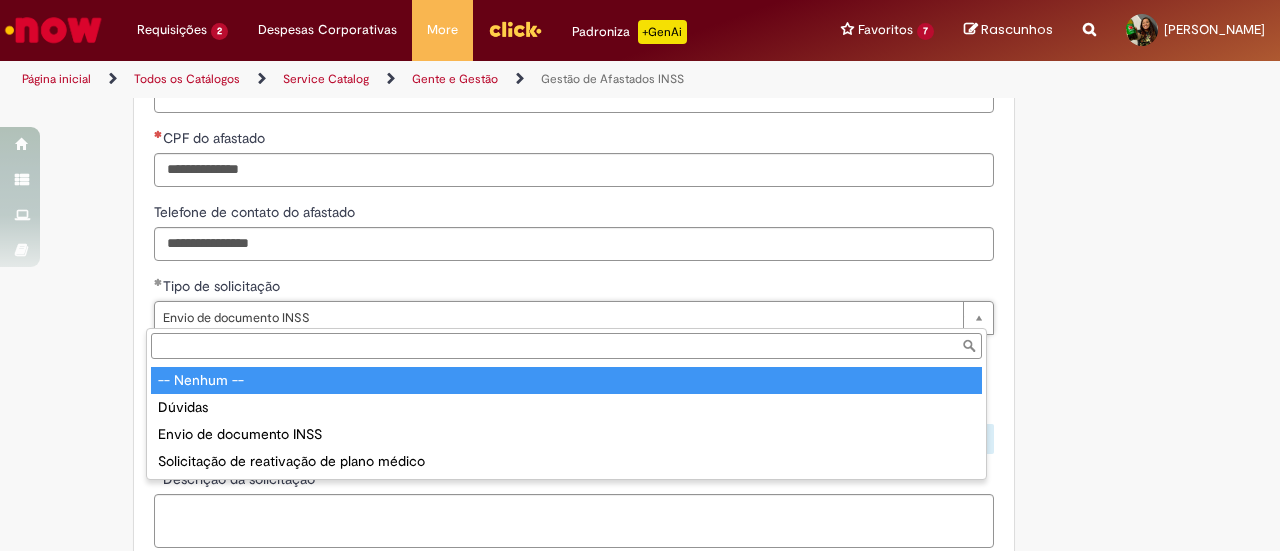 type on "**********" 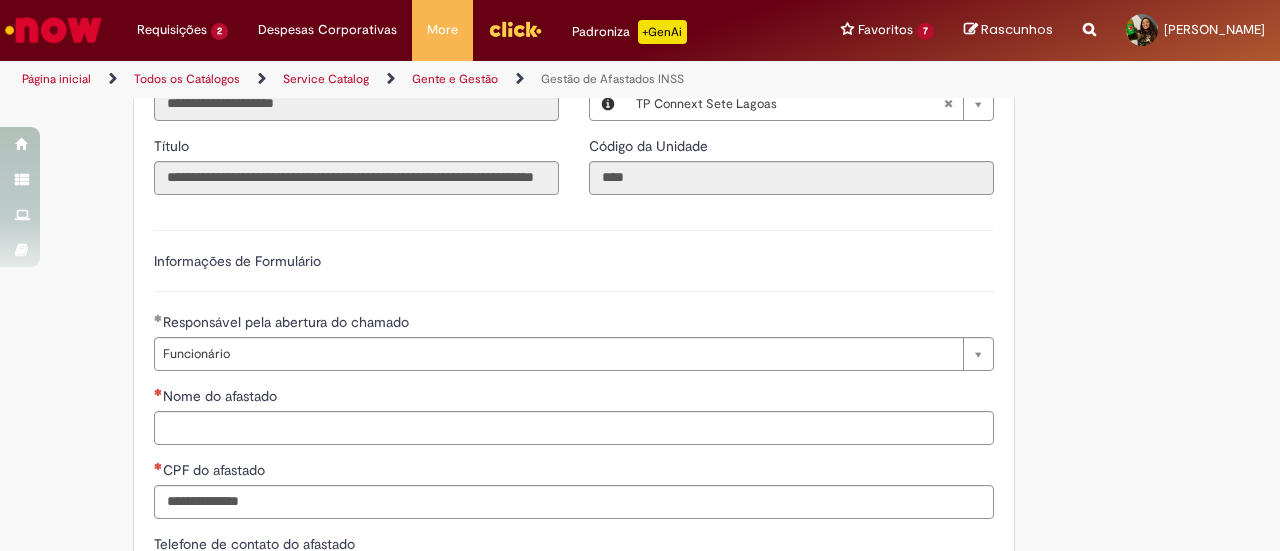 scroll, scrollTop: 520, scrollLeft: 0, axis: vertical 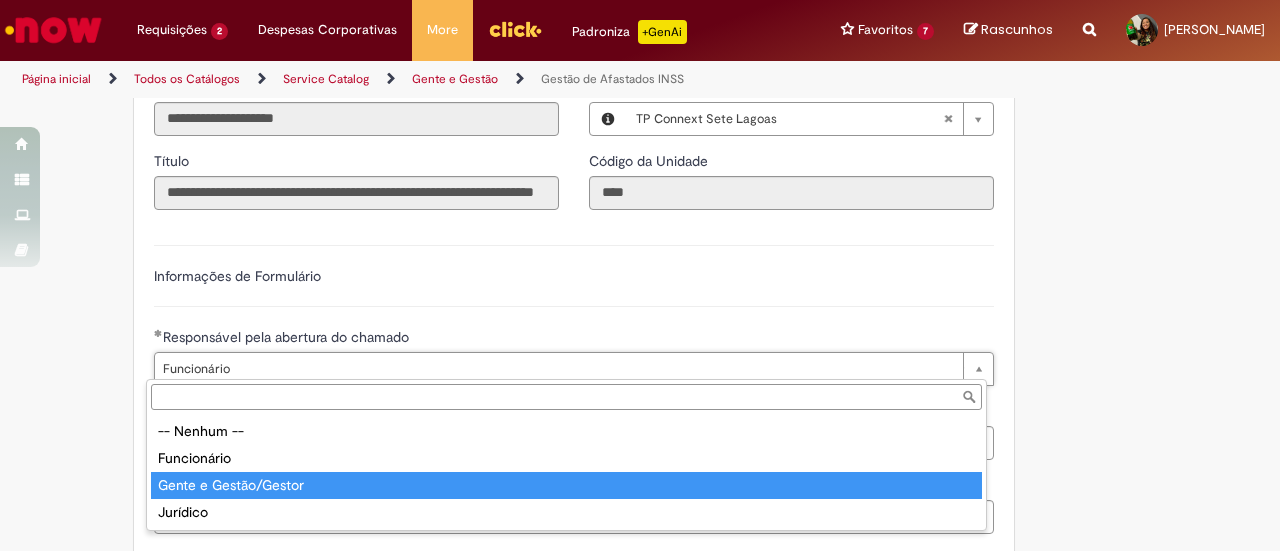 type on "**********" 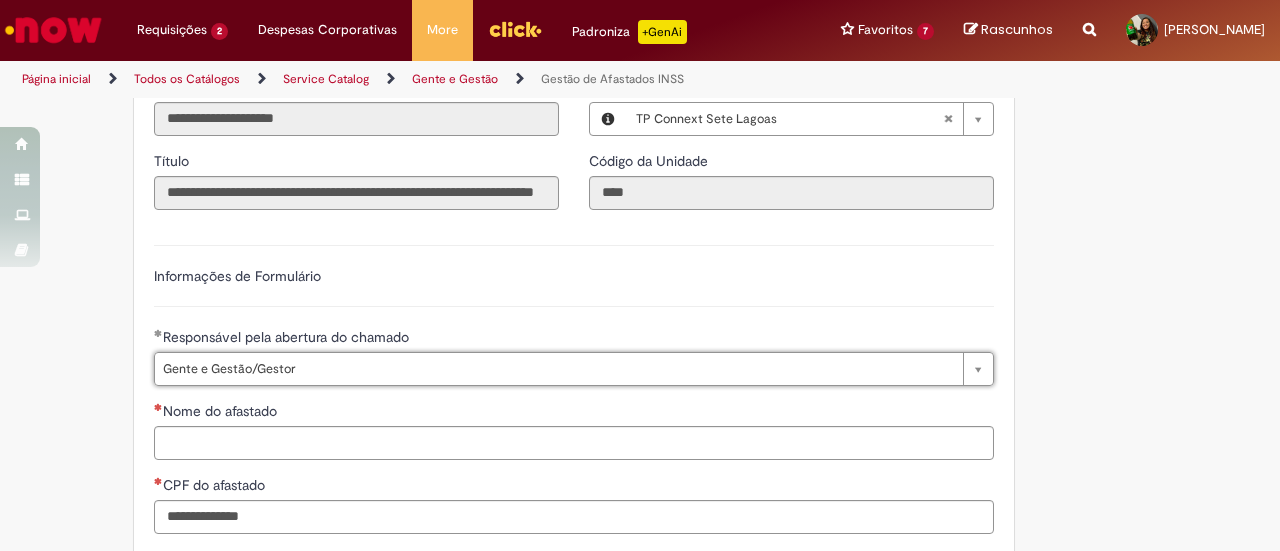 scroll, scrollTop: 0, scrollLeft: 72, axis: horizontal 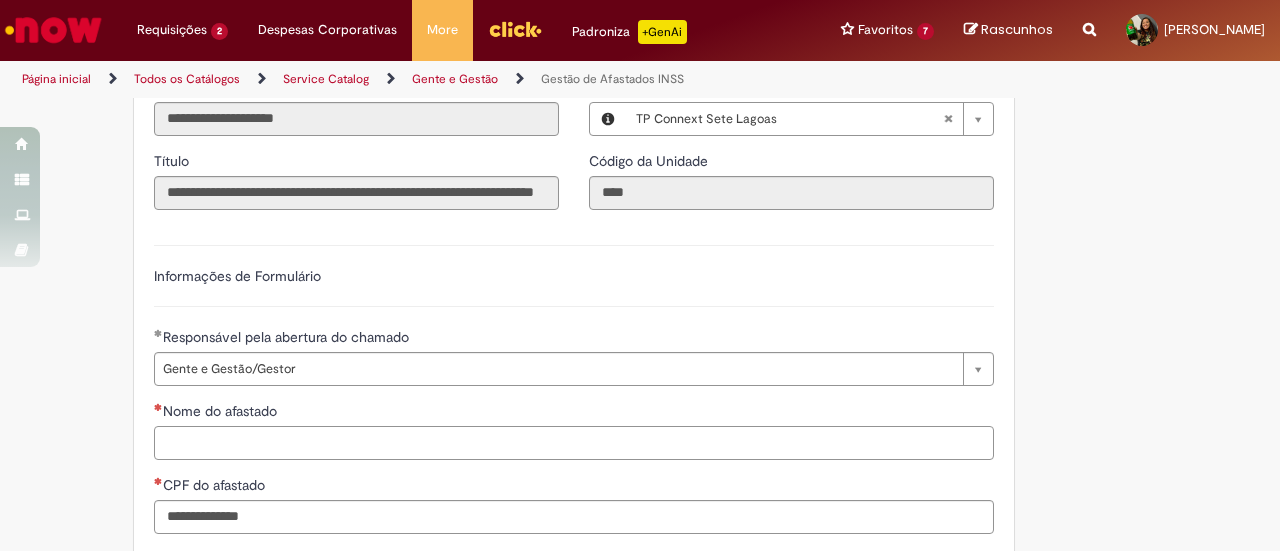 click on "Nome do afastado" at bounding box center [574, 443] 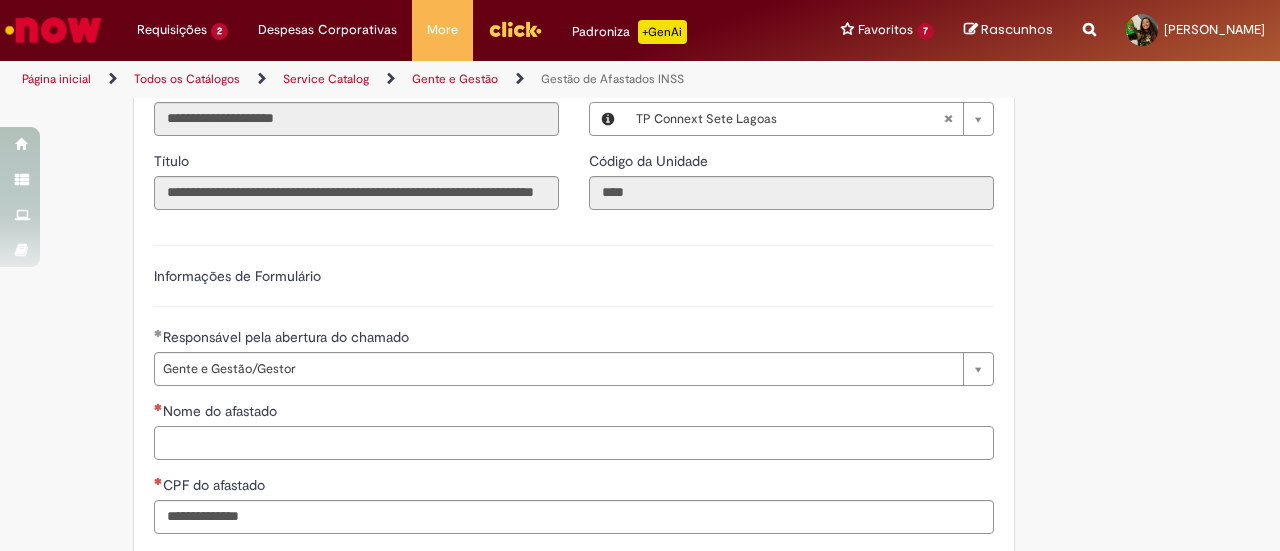 scroll, scrollTop: 594, scrollLeft: 0, axis: vertical 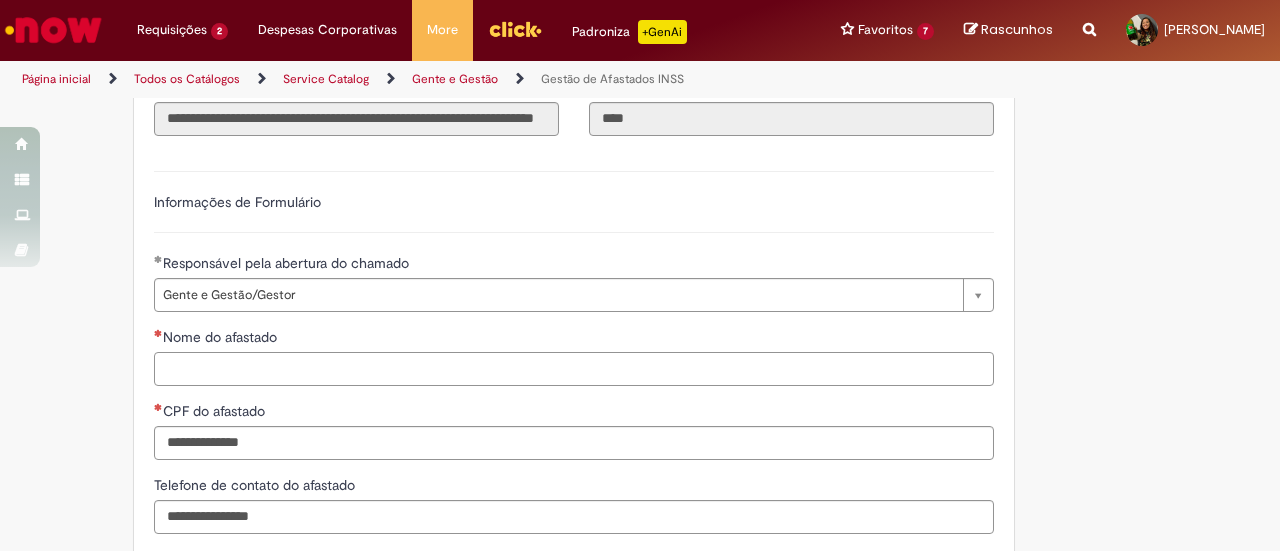 paste on "**********" 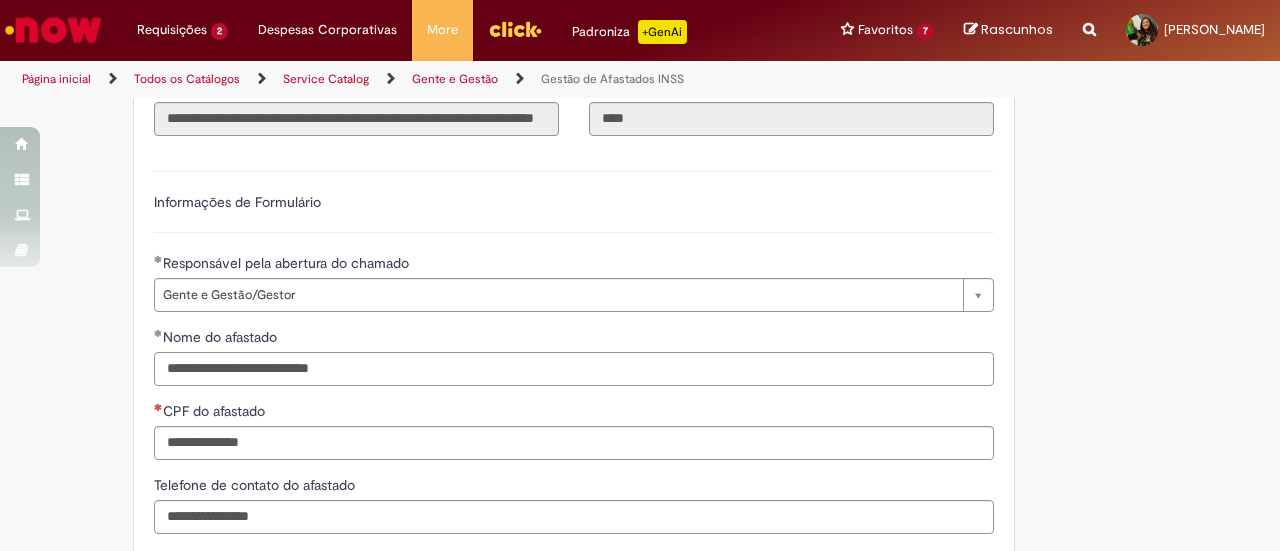 type on "**********" 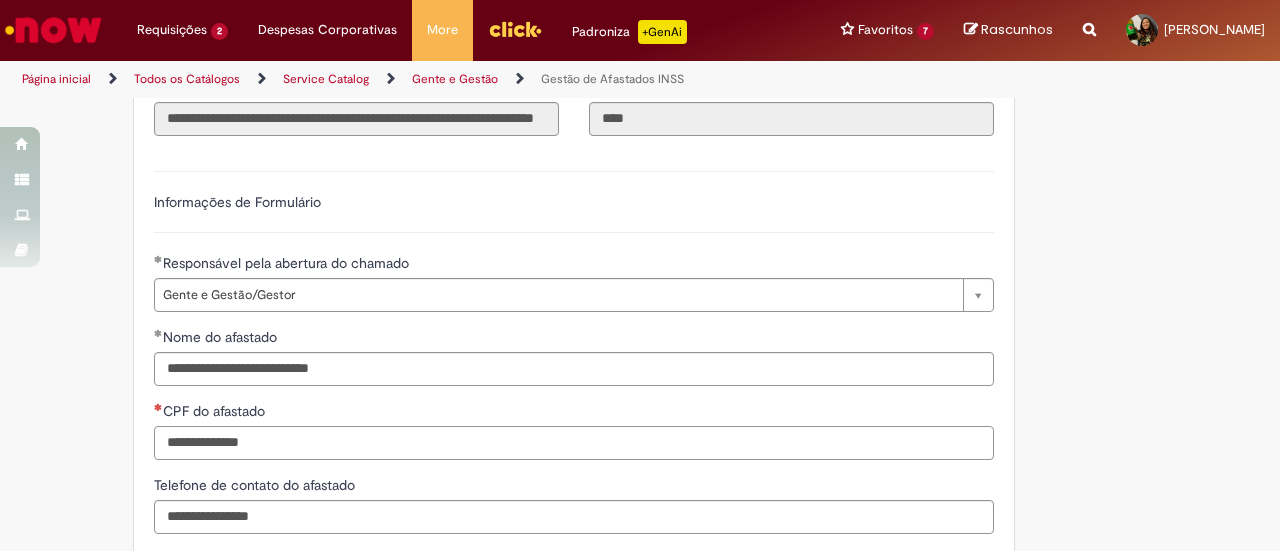 click on "CPF do afastado" at bounding box center (574, 443) 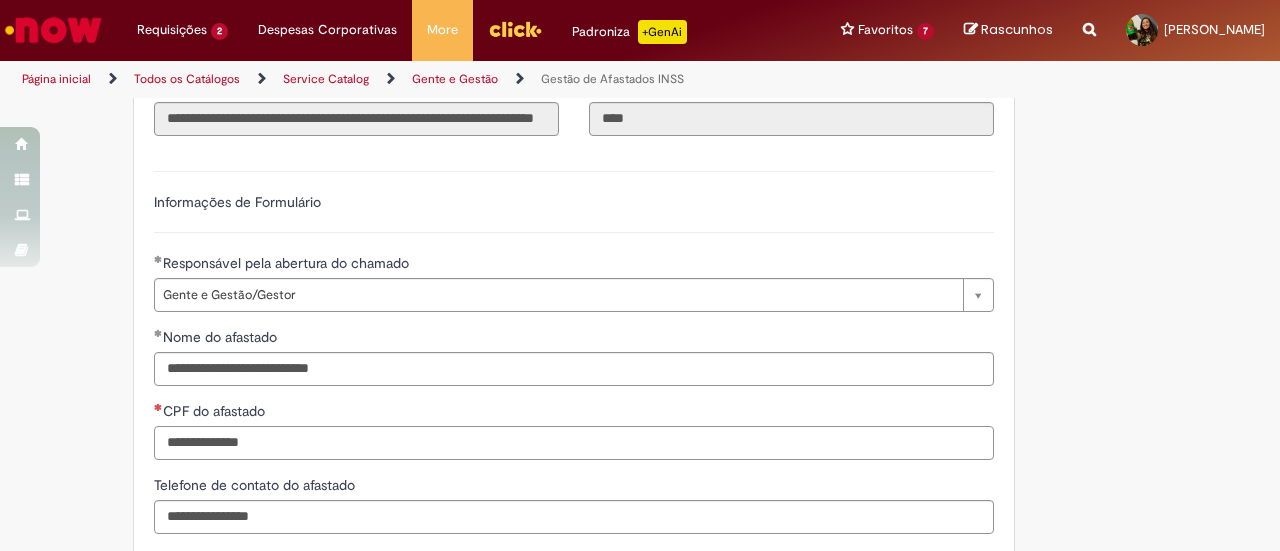 paste on "**********" 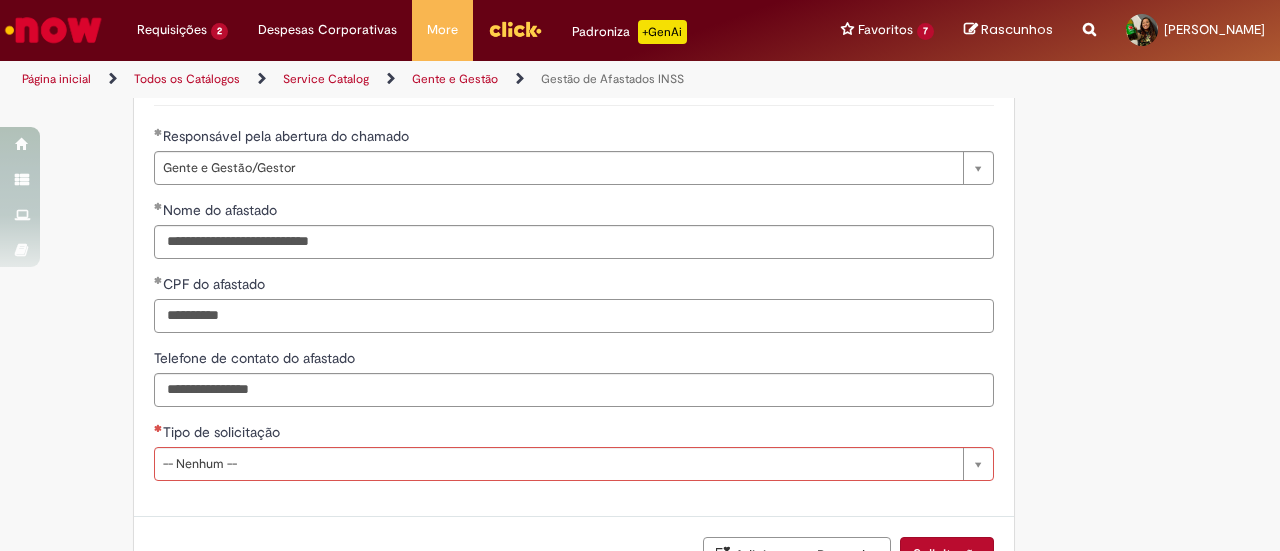 scroll, scrollTop: 722, scrollLeft: 0, axis: vertical 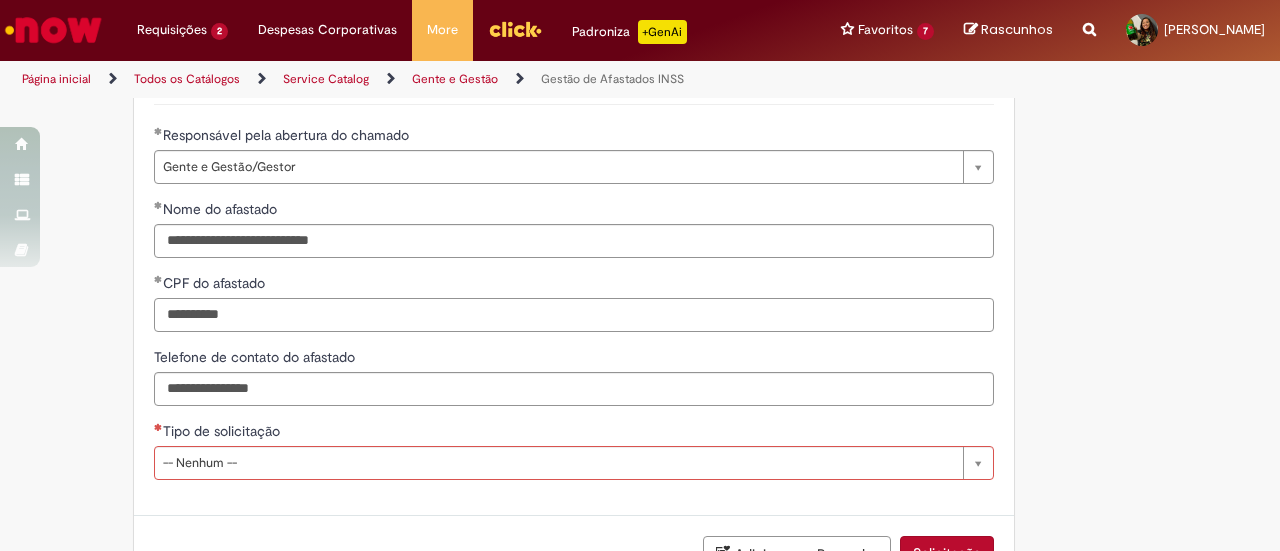 type on "**********" 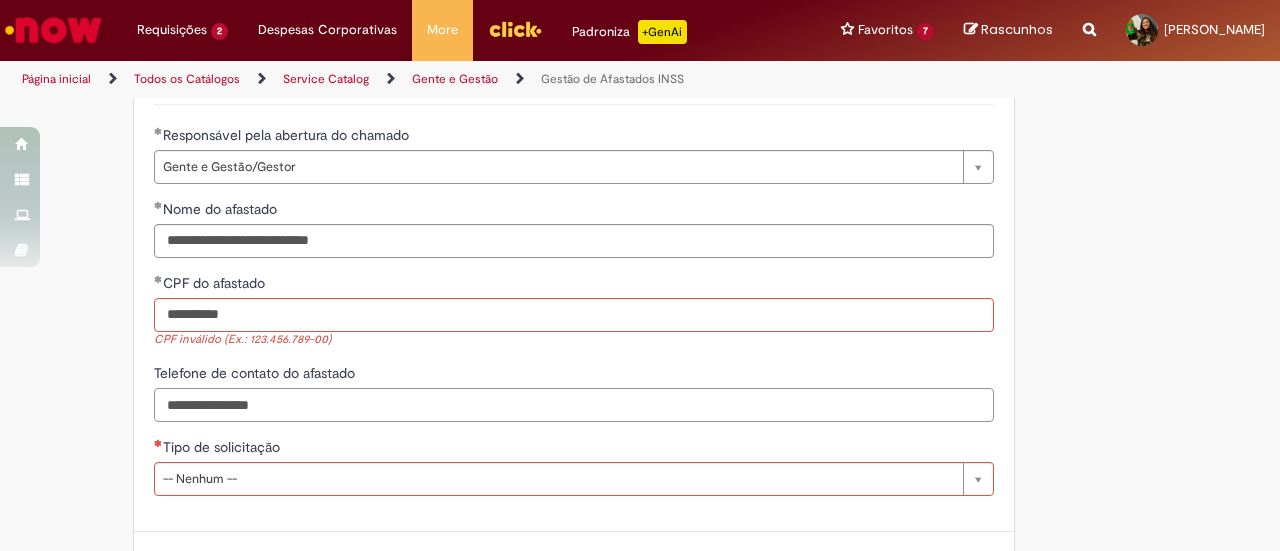 click on "Telefone de contato do afastado" at bounding box center [574, 405] 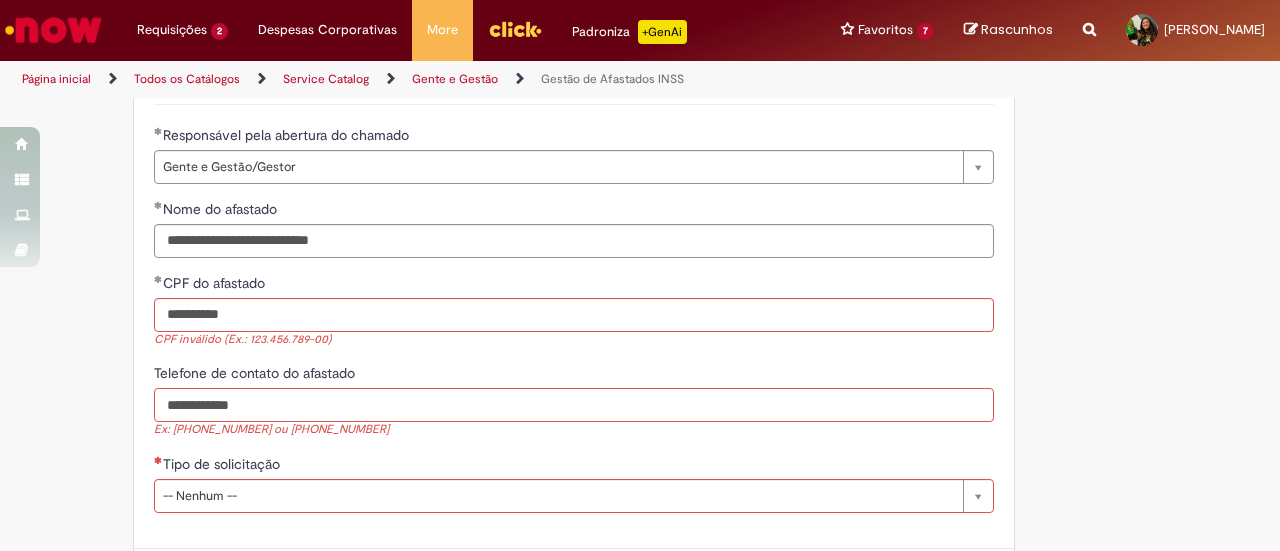 type on "**********" 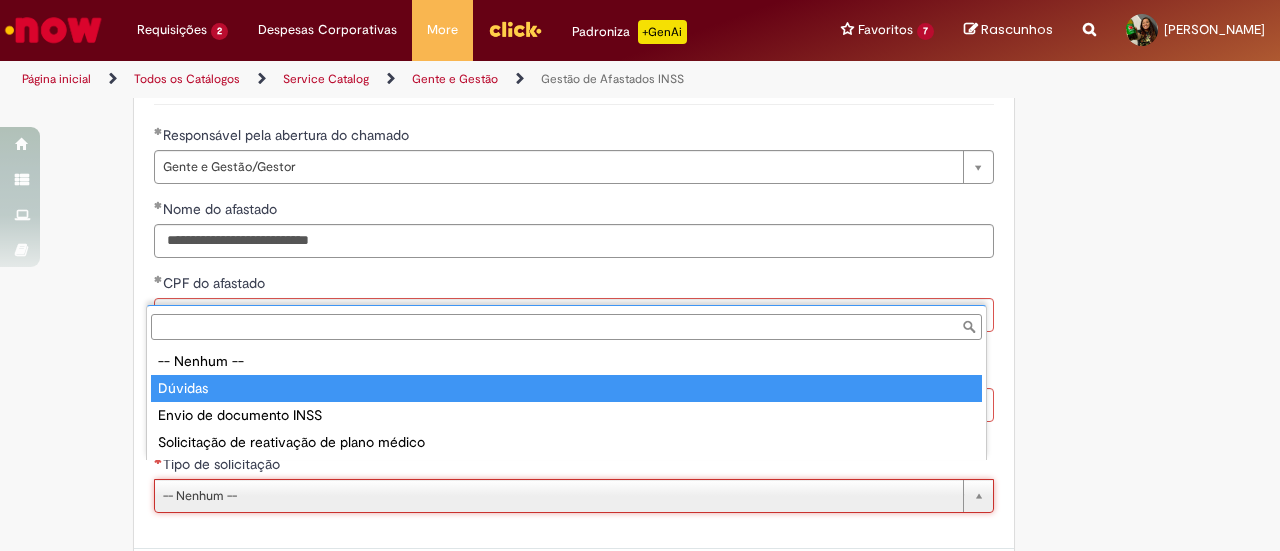 type on "*******" 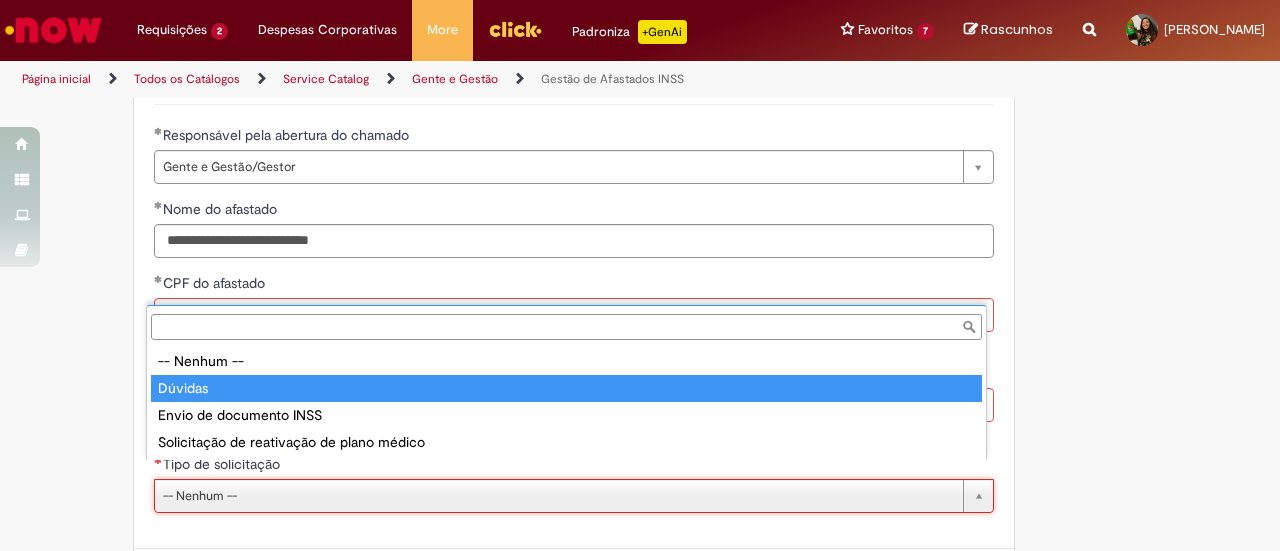 scroll, scrollTop: 0, scrollLeft: 48, axis: horizontal 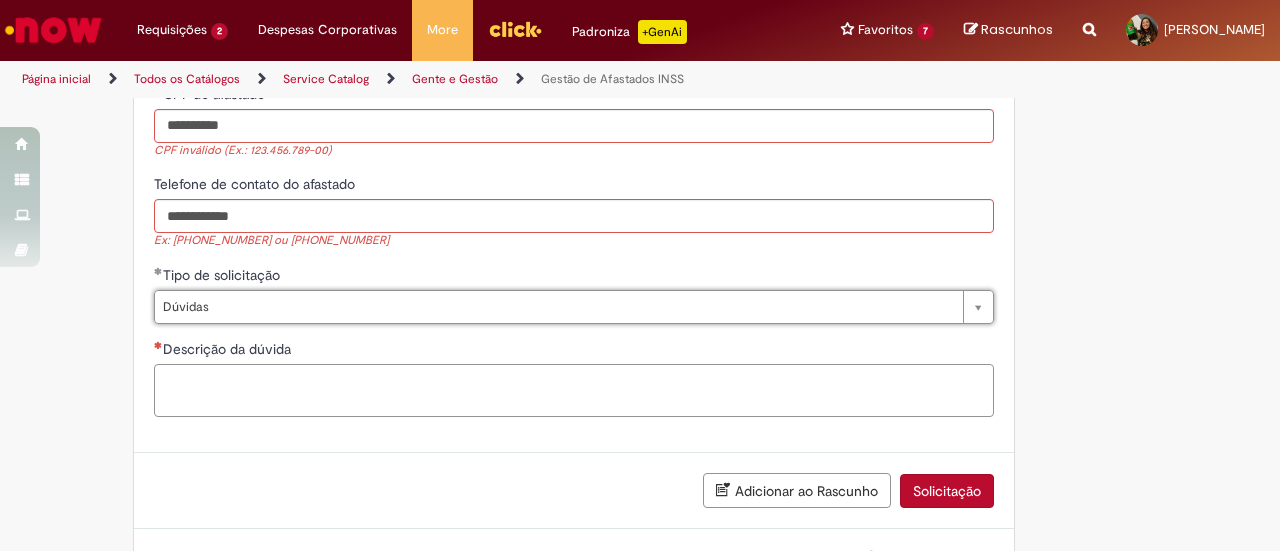 click on "Descrição da dúvida" at bounding box center [574, 390] 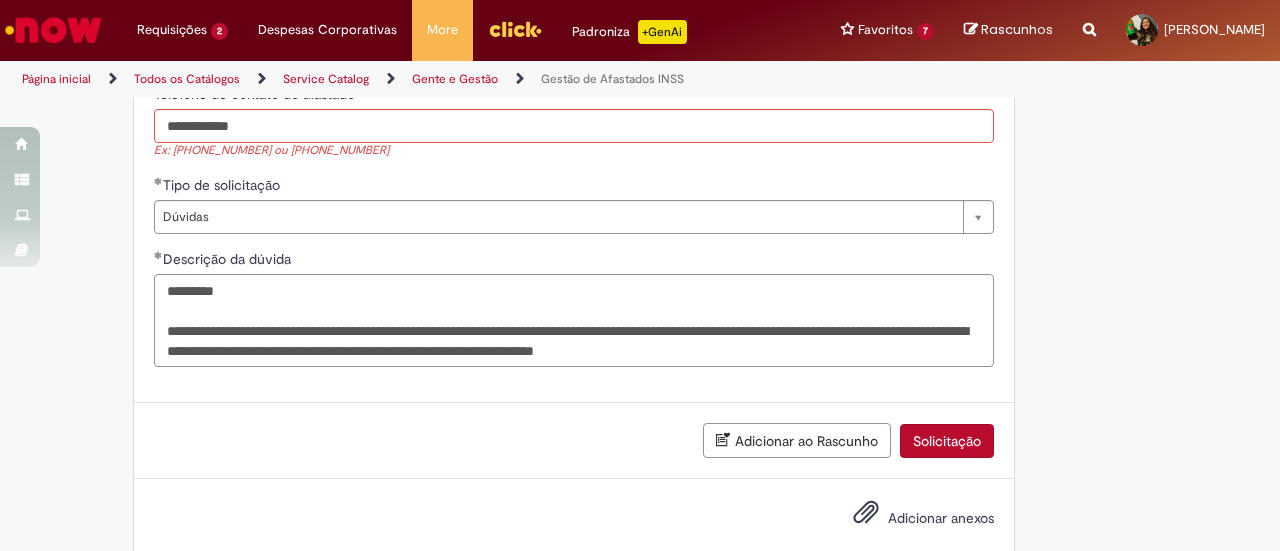 scroll, scrollTop: 1034, scrollLeft: 0, axis: vertical 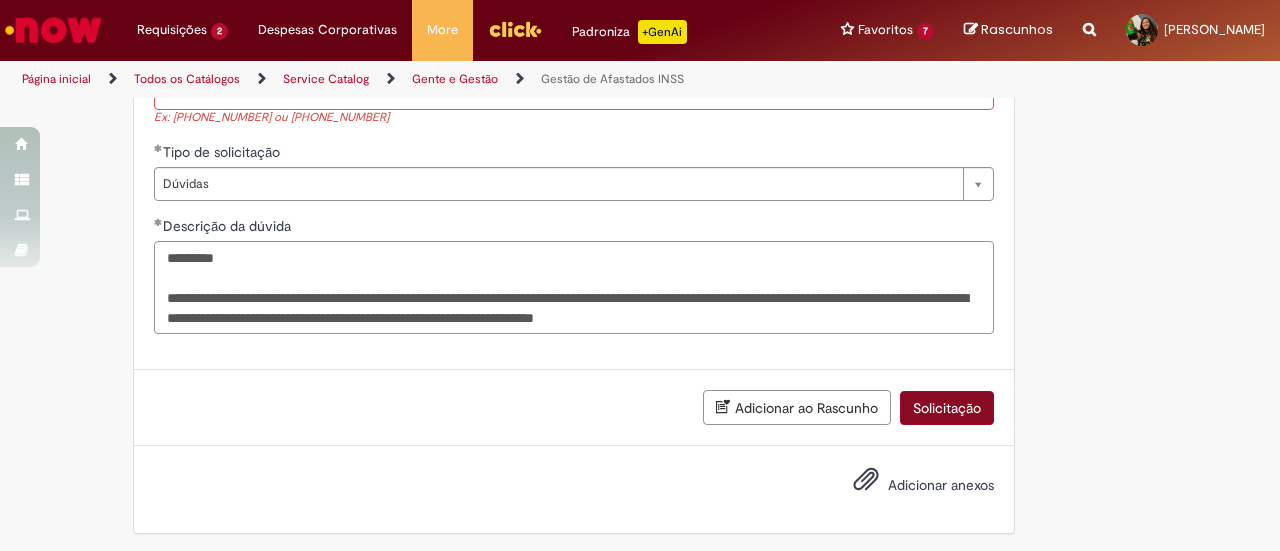 type on "**********" 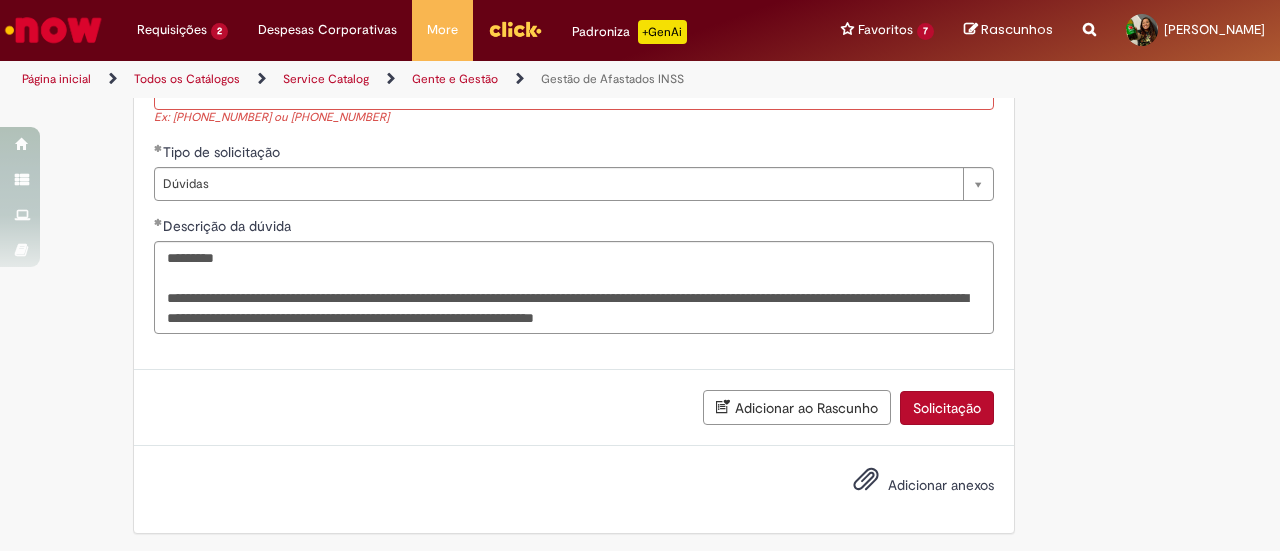 click on "Solicitação" at bounding box center [947, 408] 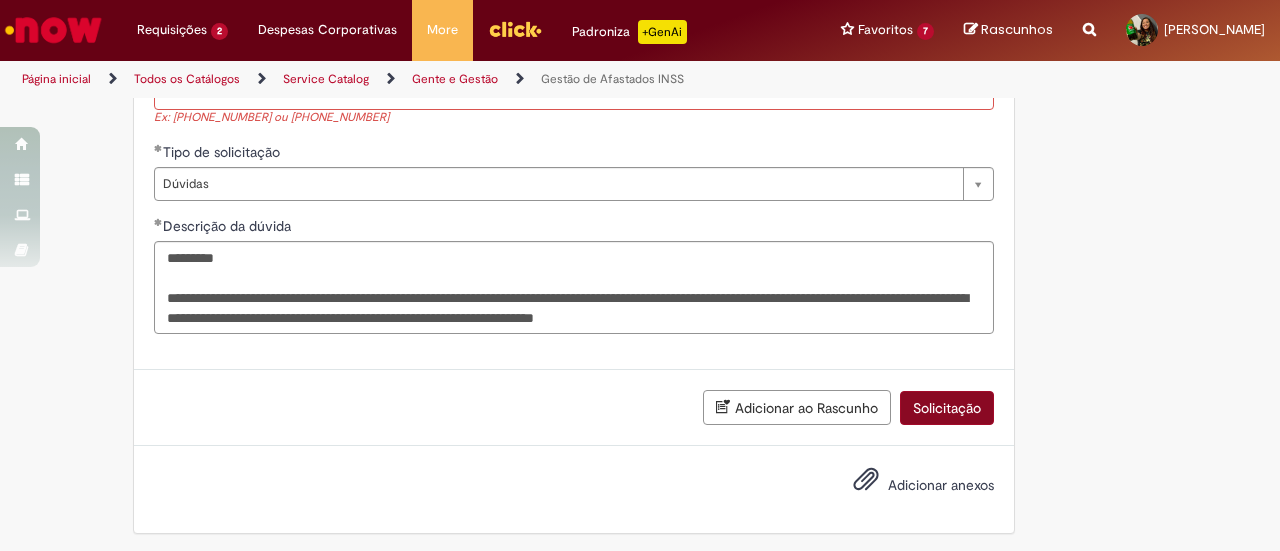 scroll, scrollTop: 710, scrollLeft: 0, axis: vertical 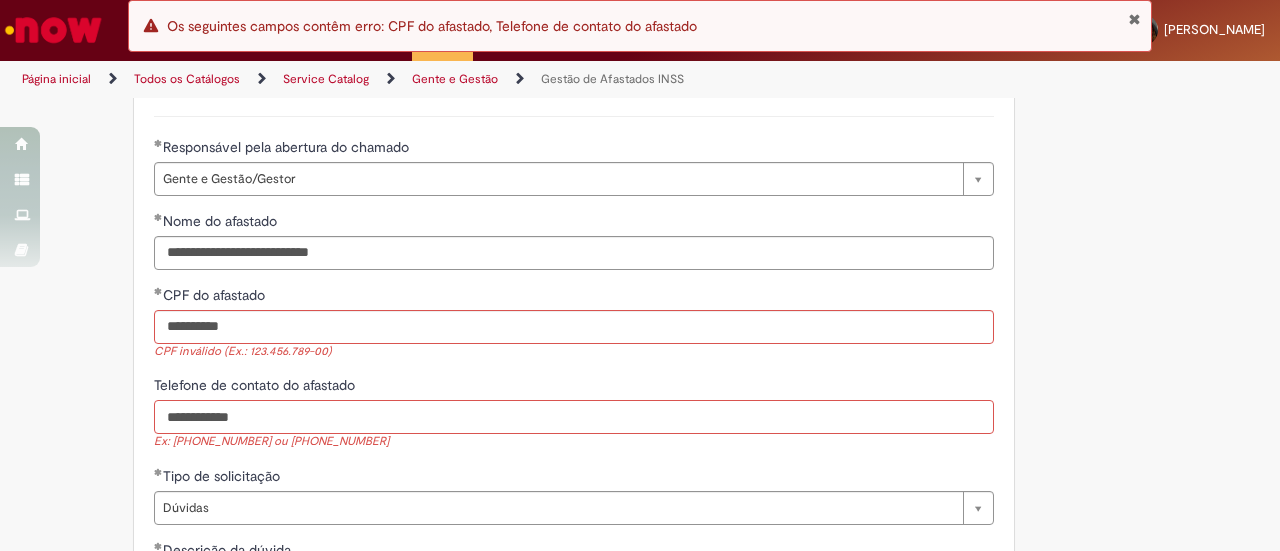 click on "**********" at bounding box center [574, 417] 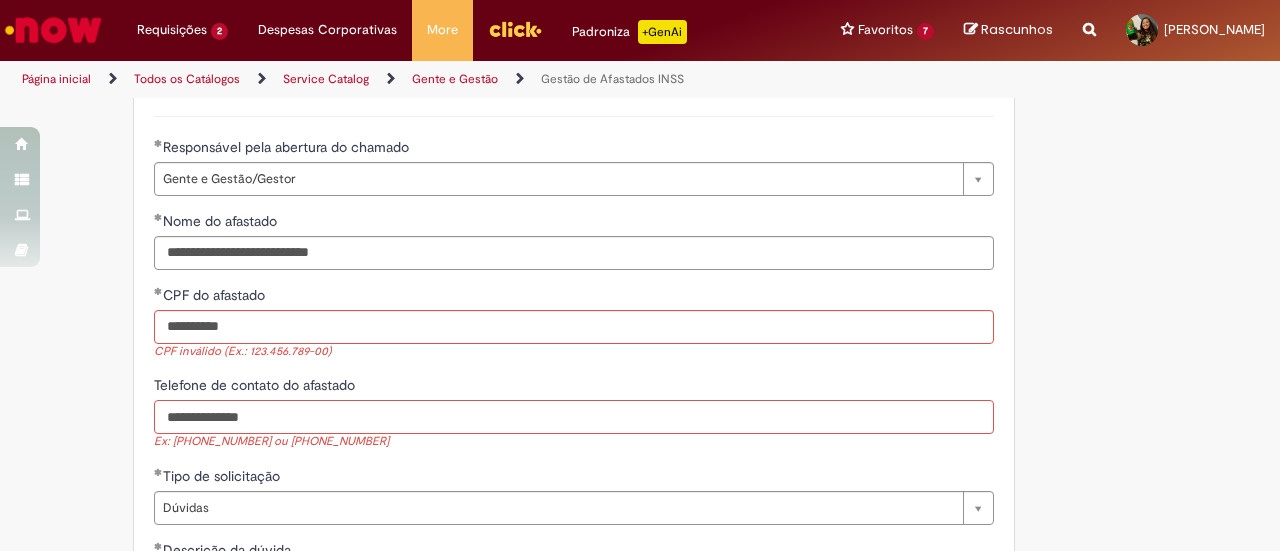 click on "**********" at bounding box center (574, 417) 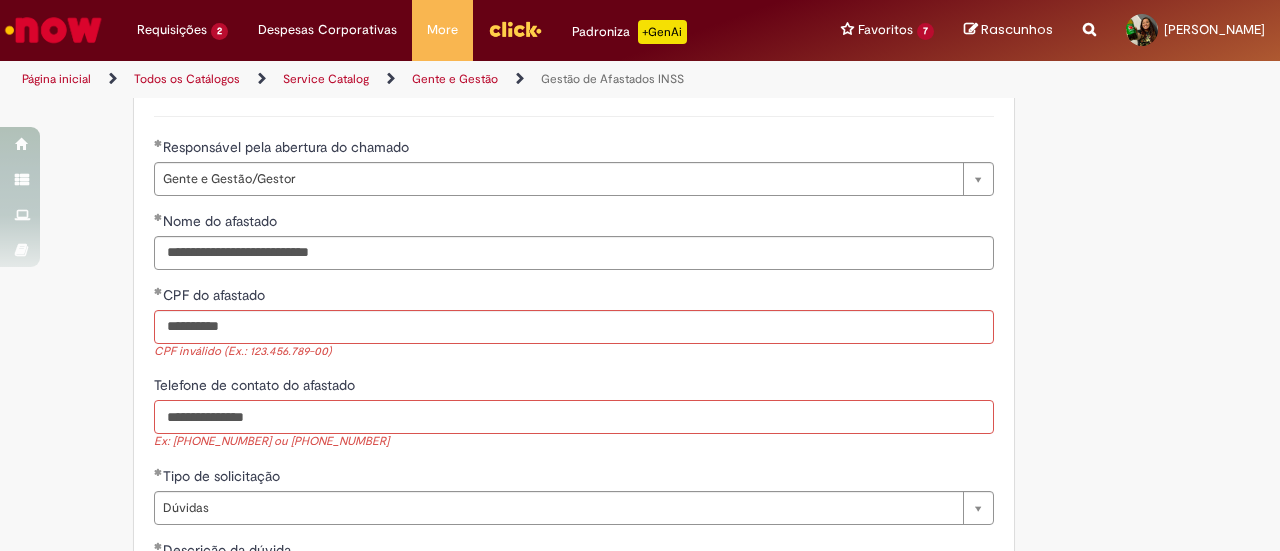 type on "**********" 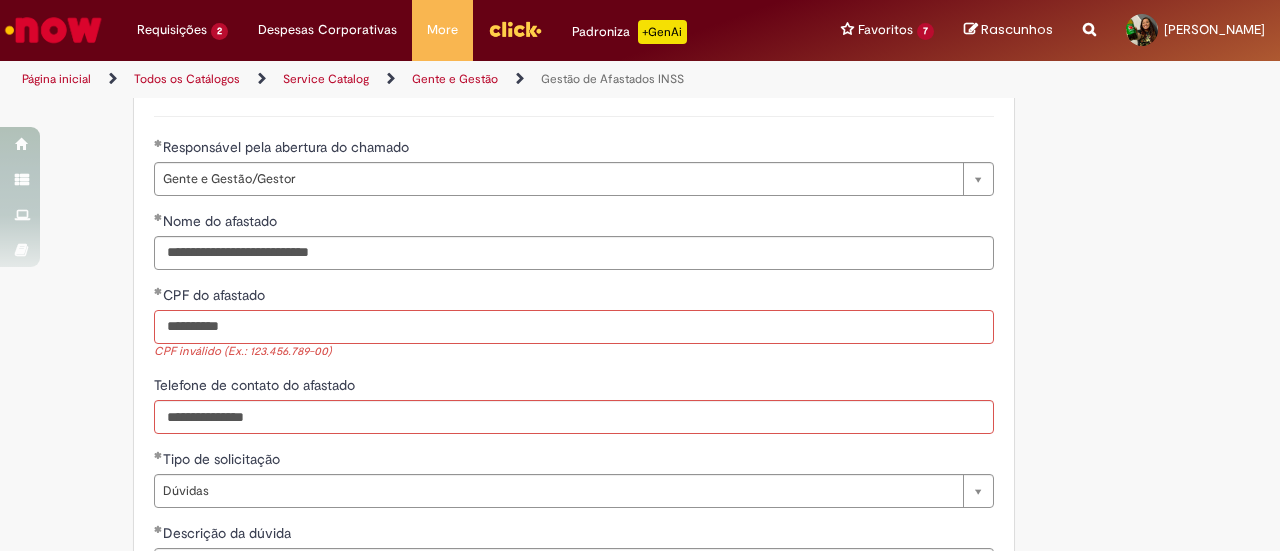 click on "**********" at bounding box center [574, 327] 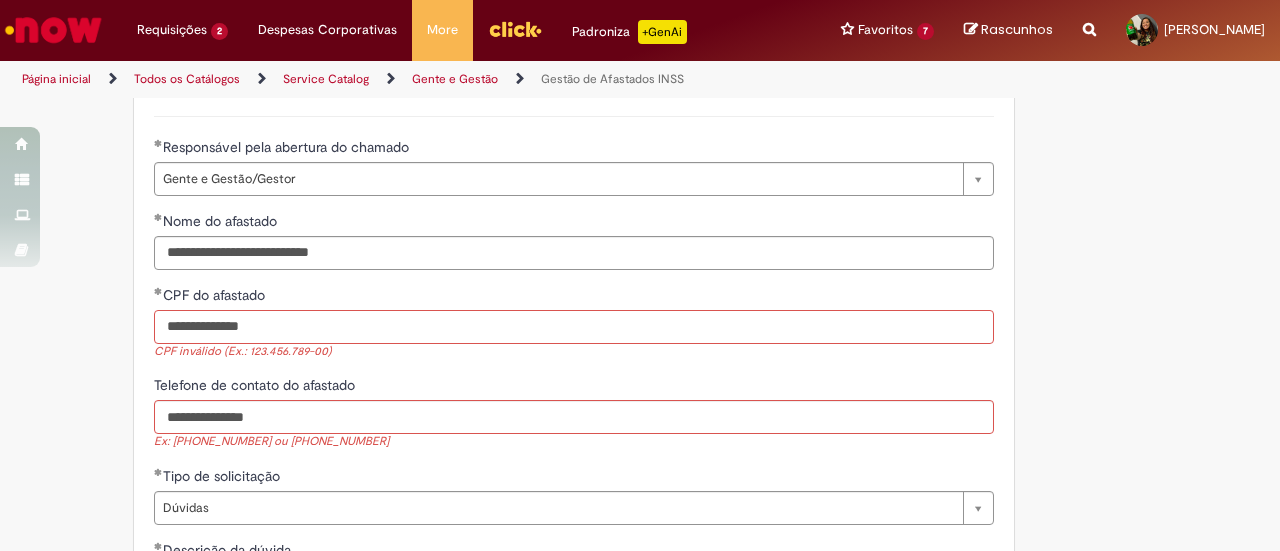 type on "**********" 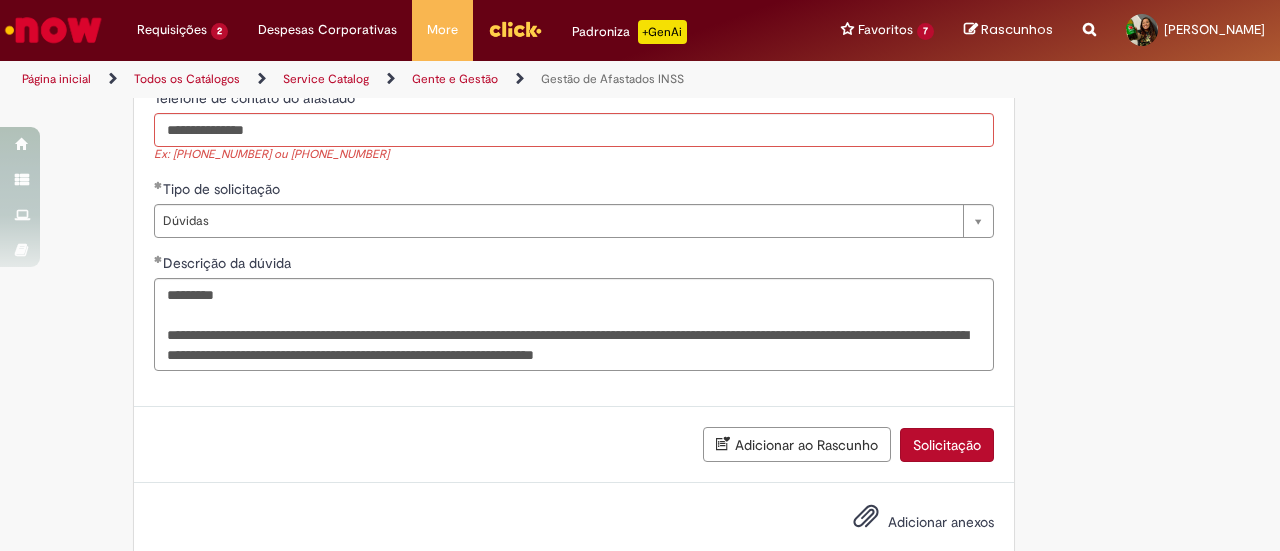 scroll, scrollTop: 1034, scrollLeft: 0, axis: vertical 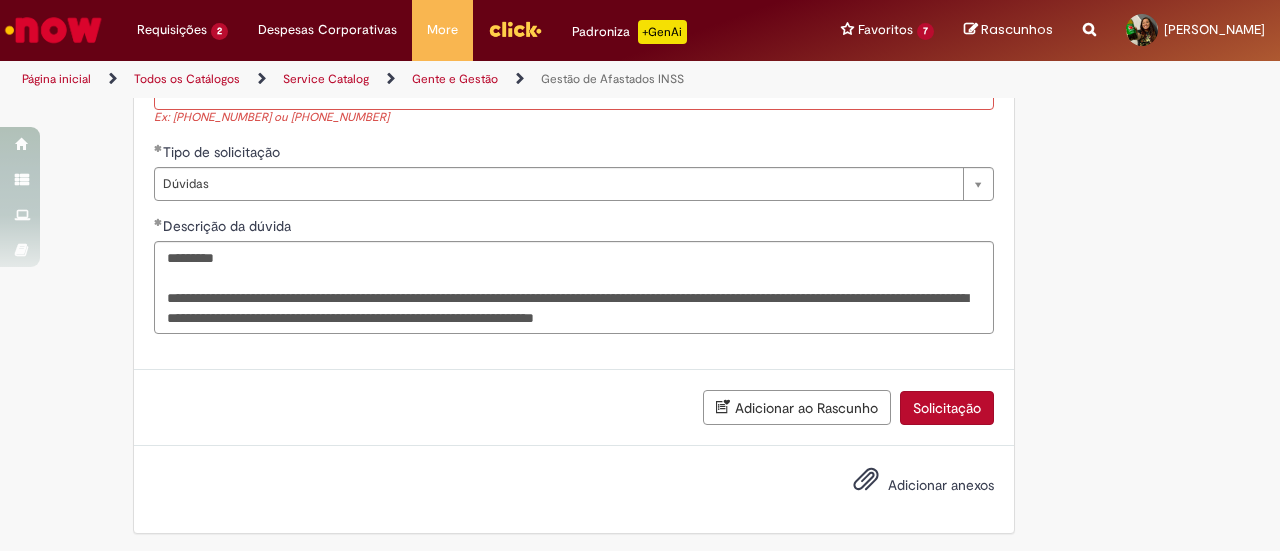 click on "Solicitação" at bounding box center [947, 408] 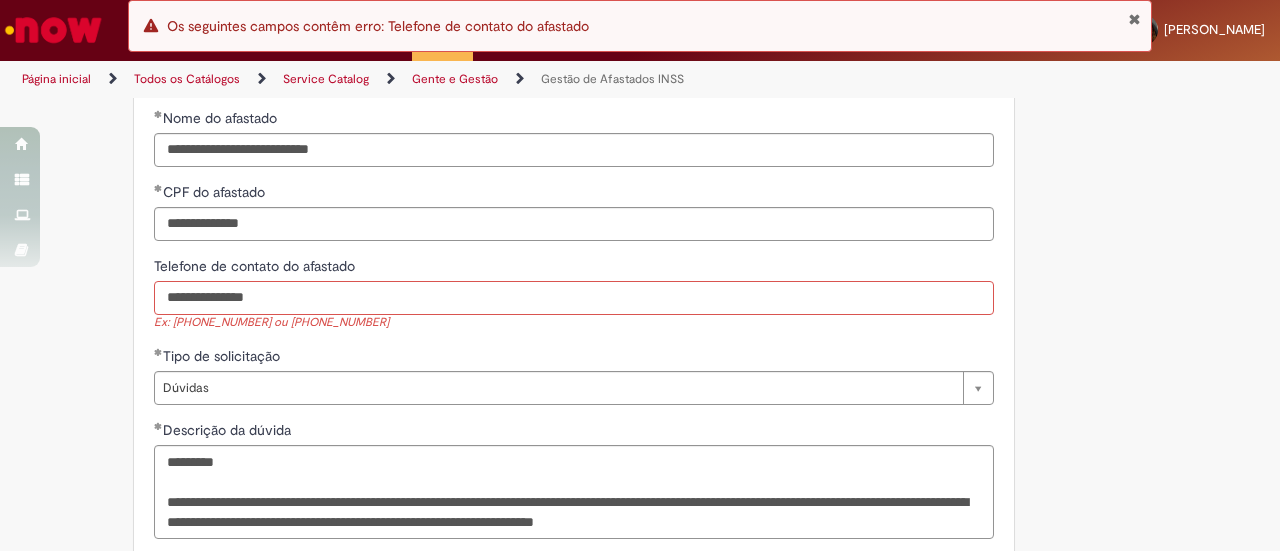 scroll, scrollTop: 810, scrollLeft: 0, axis: vertical 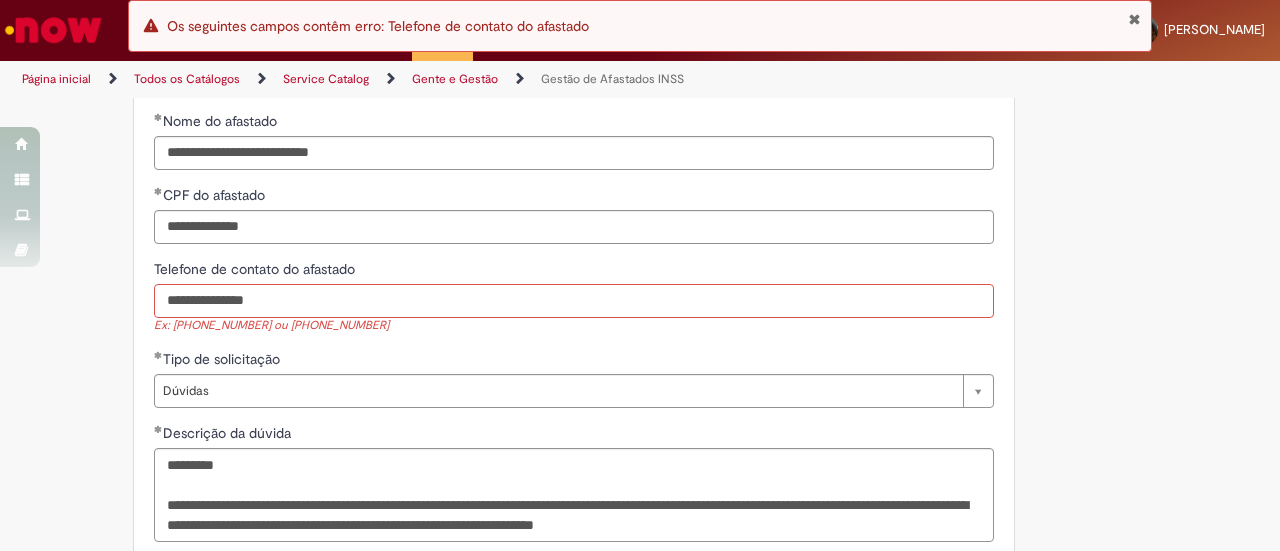 click on "**********" at bounding box center [574, 301] 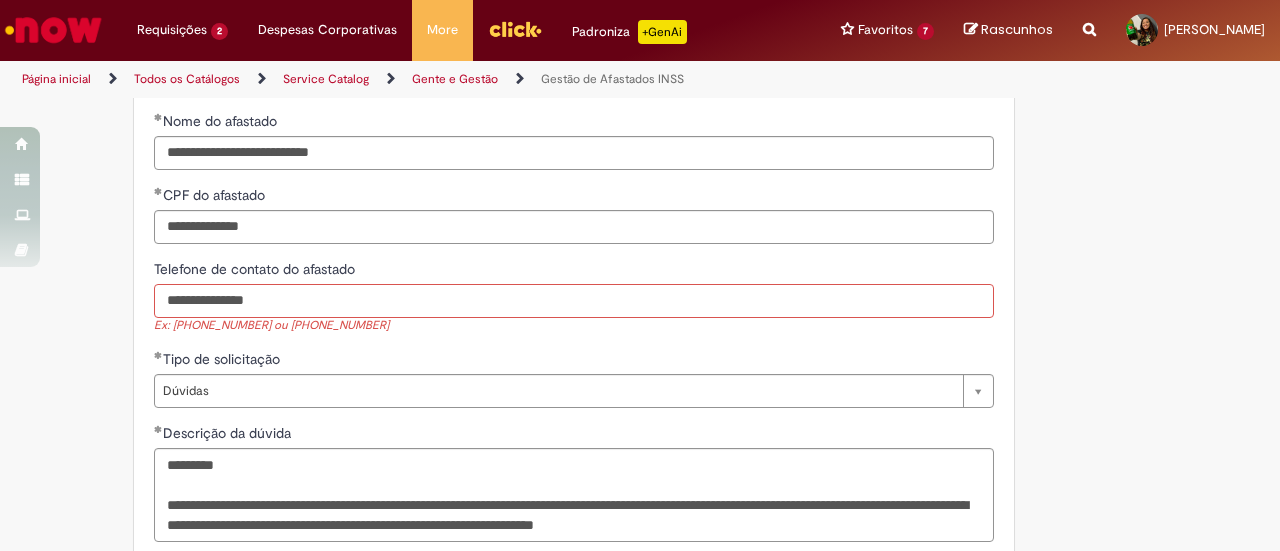 click on "**********" at bounding box center [574, 301] 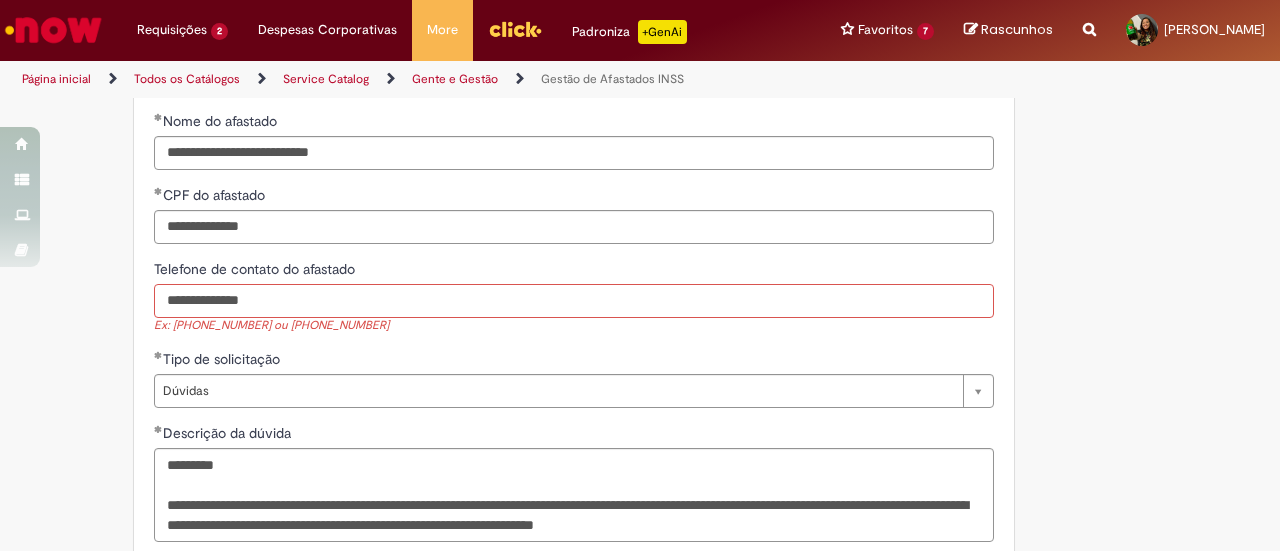type on "**********" 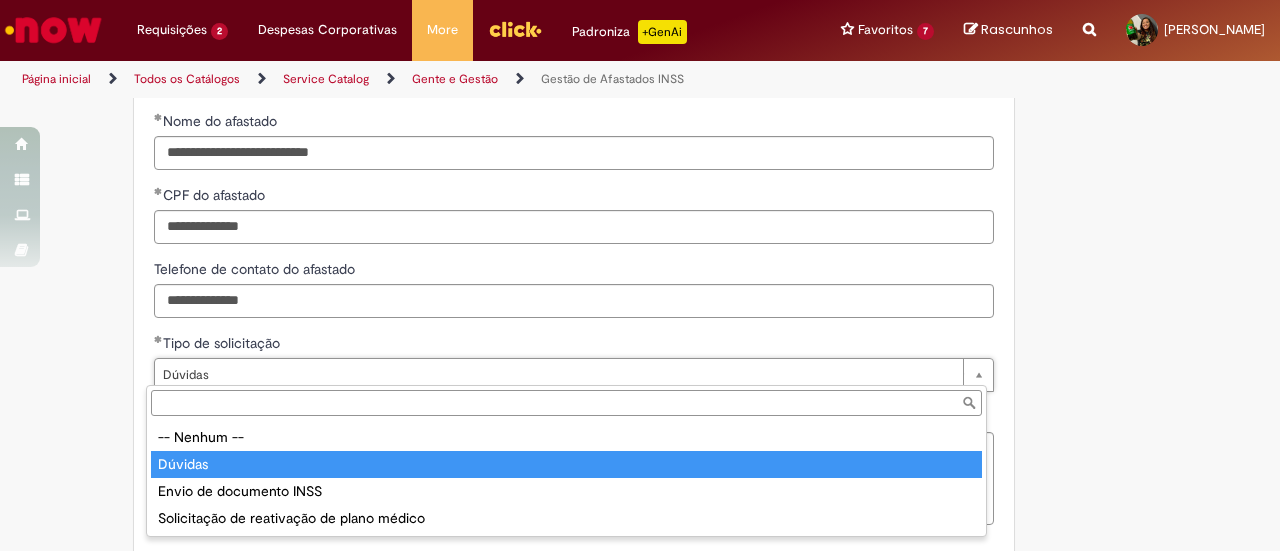 type on "*******" 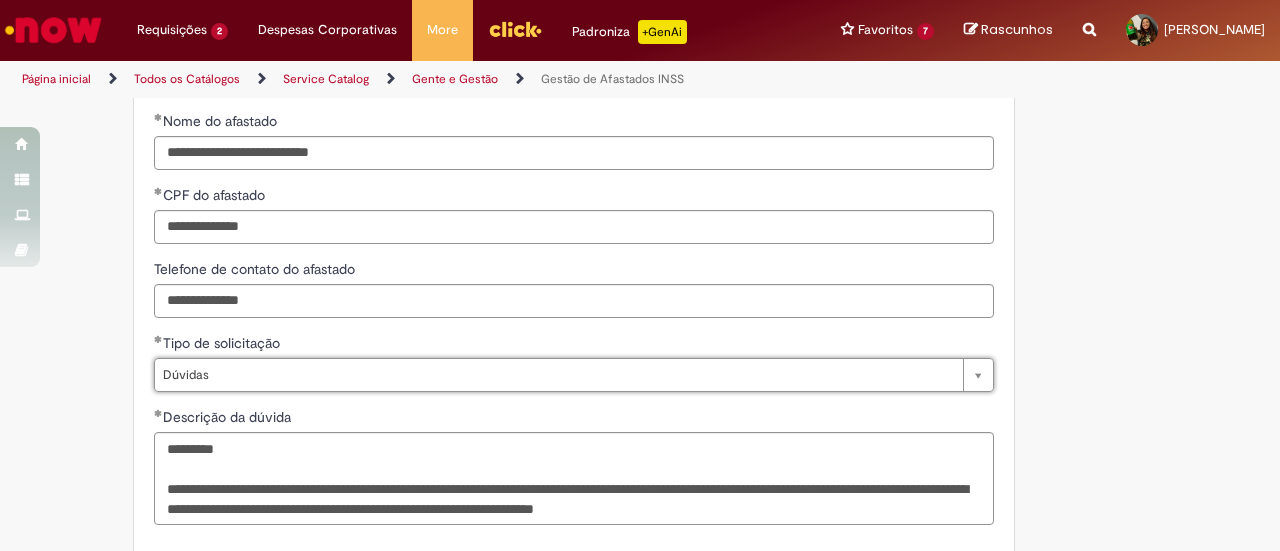 scroll, scrollTop: 1000, scrollLeft: 0, axis: vertical 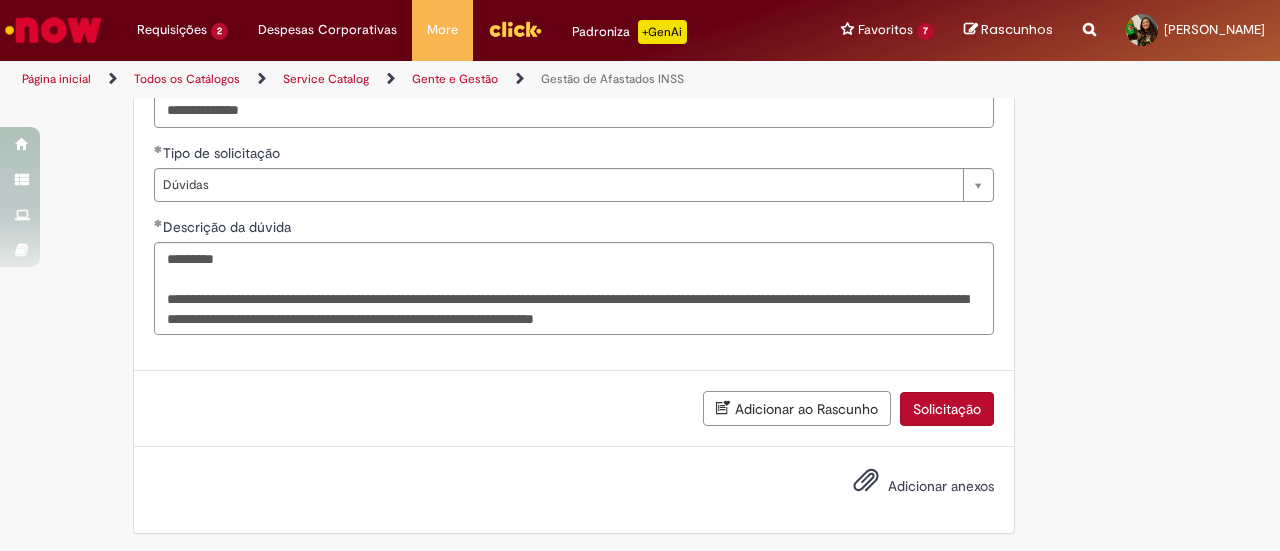 click on "Solicitação" at bounding box center [947, 409] 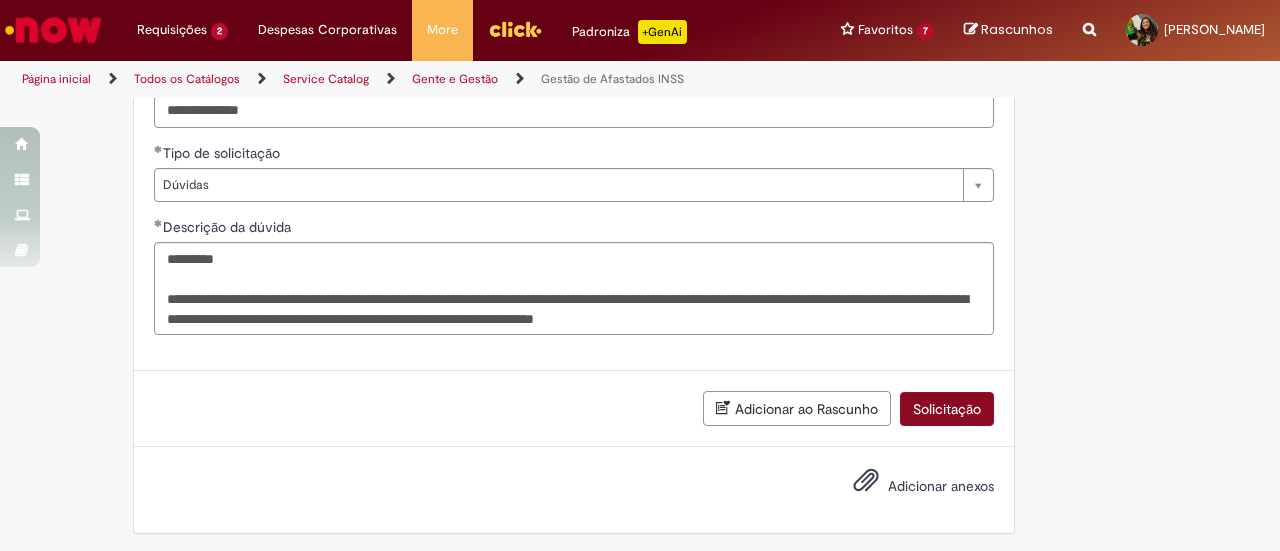 scroll, scrollTop: 0, scrollLeft: 0, axis: both 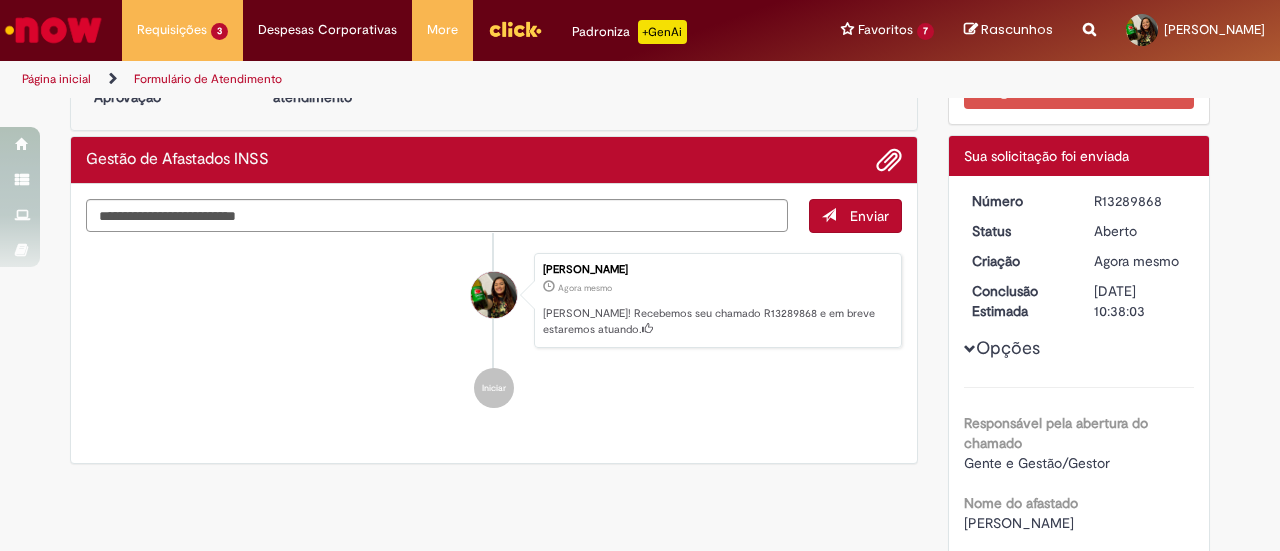 drag, startPoint x: 1148, startPoint y: 198, endPoint x: 1066, endPoint y: 202, distance: 82.0975 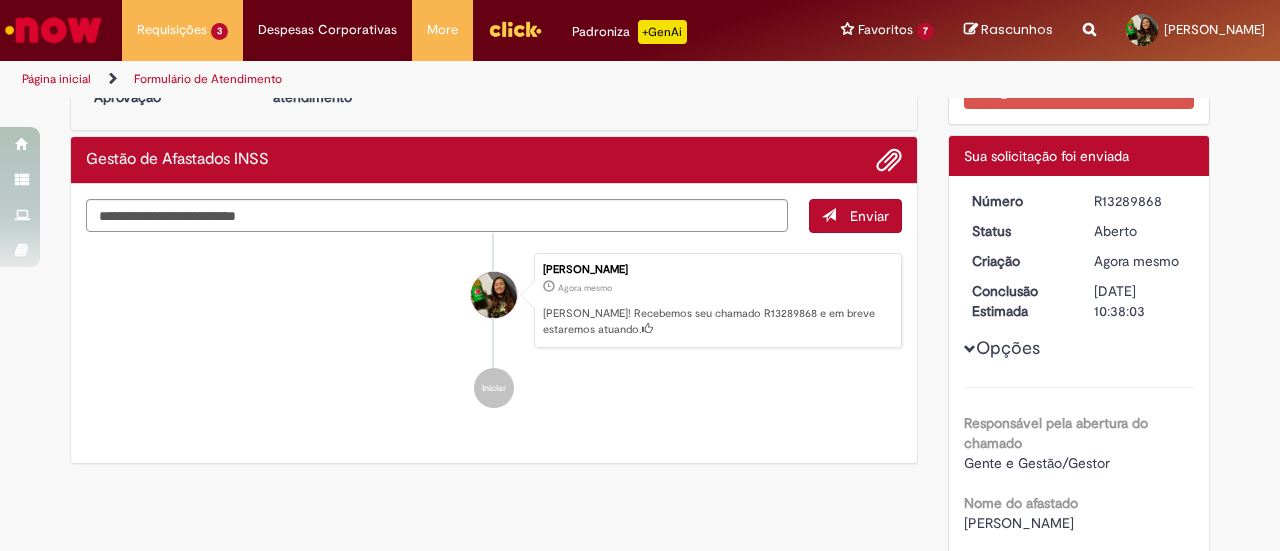 drag, startPoint x: 1088, startPoint y: 195, endPoint x: 1155, endPoint y: 195, distance: 67 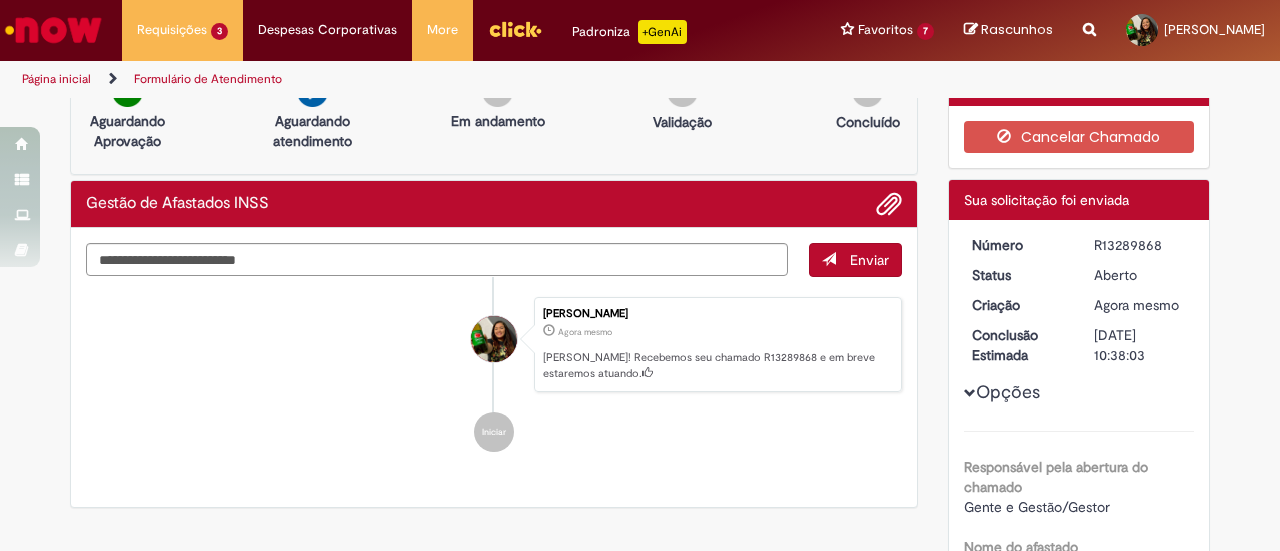scroll, scrollTop: 0, scrollLeft: 0, axis: both 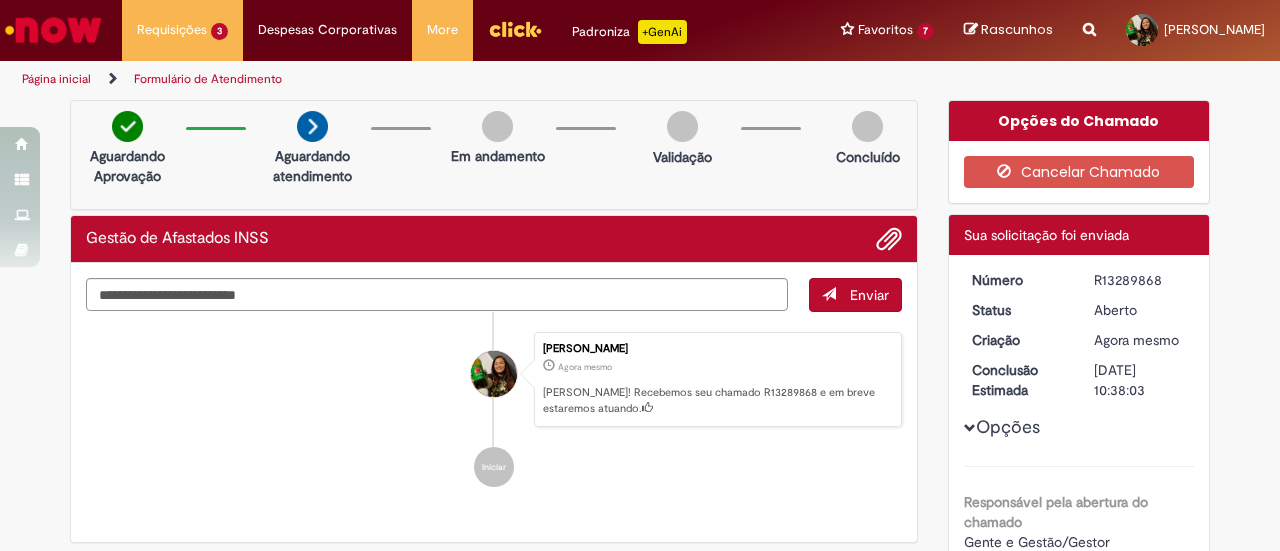 click on "Verificar Código de Barras
Aguardando Aprovação
Aguardando atendimento
Em andamento
Validação
Concluído
Gestão de Afastados INSS
Enviar
Daiane Teixeira Rodrigues Gomes
Agora mesmo Agora mesmo
Ola! Recebemos seu chamado R13289868 e em breve estaremos atuando.
Iniciar
Opções do Chamado" at bounding box center (640, 719) 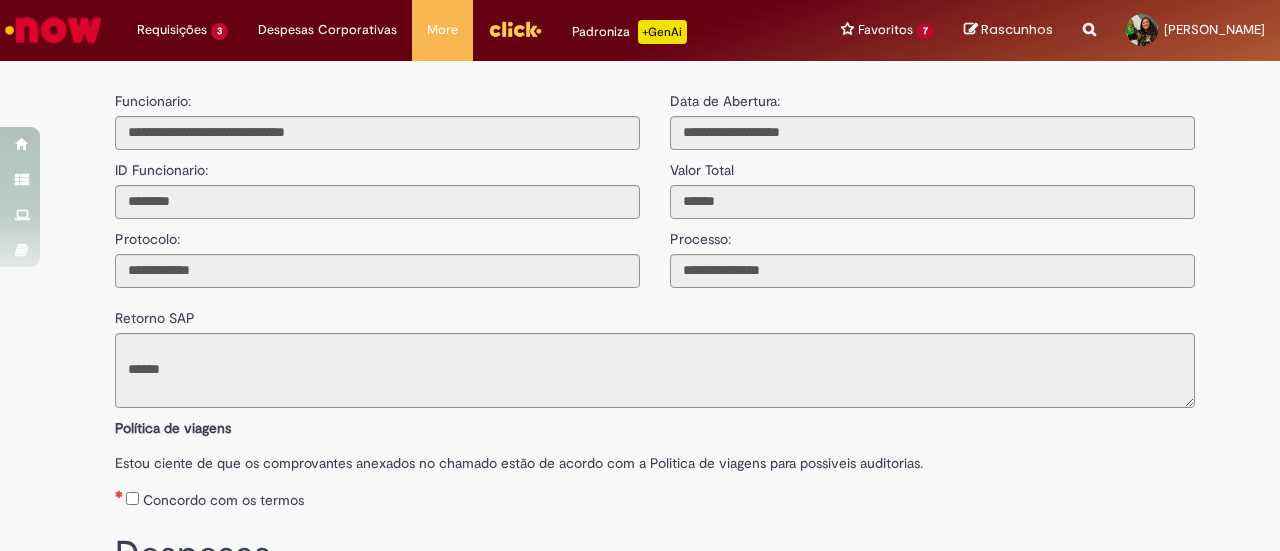 type on "**********" 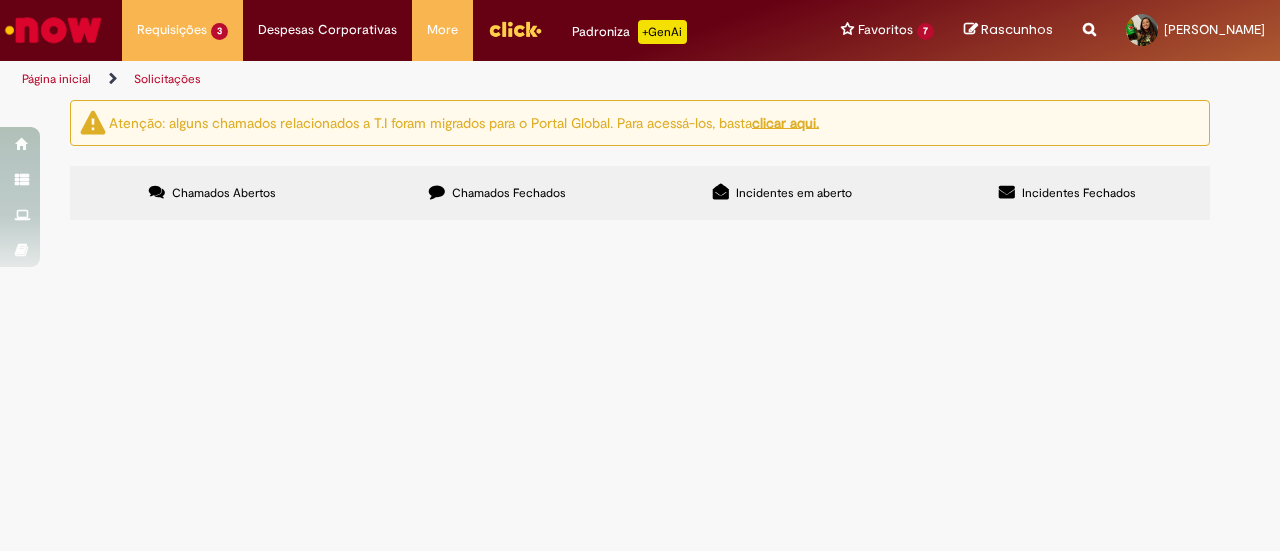 scroll, scrollTop: 0, scrollLeft: 0, axis: both 